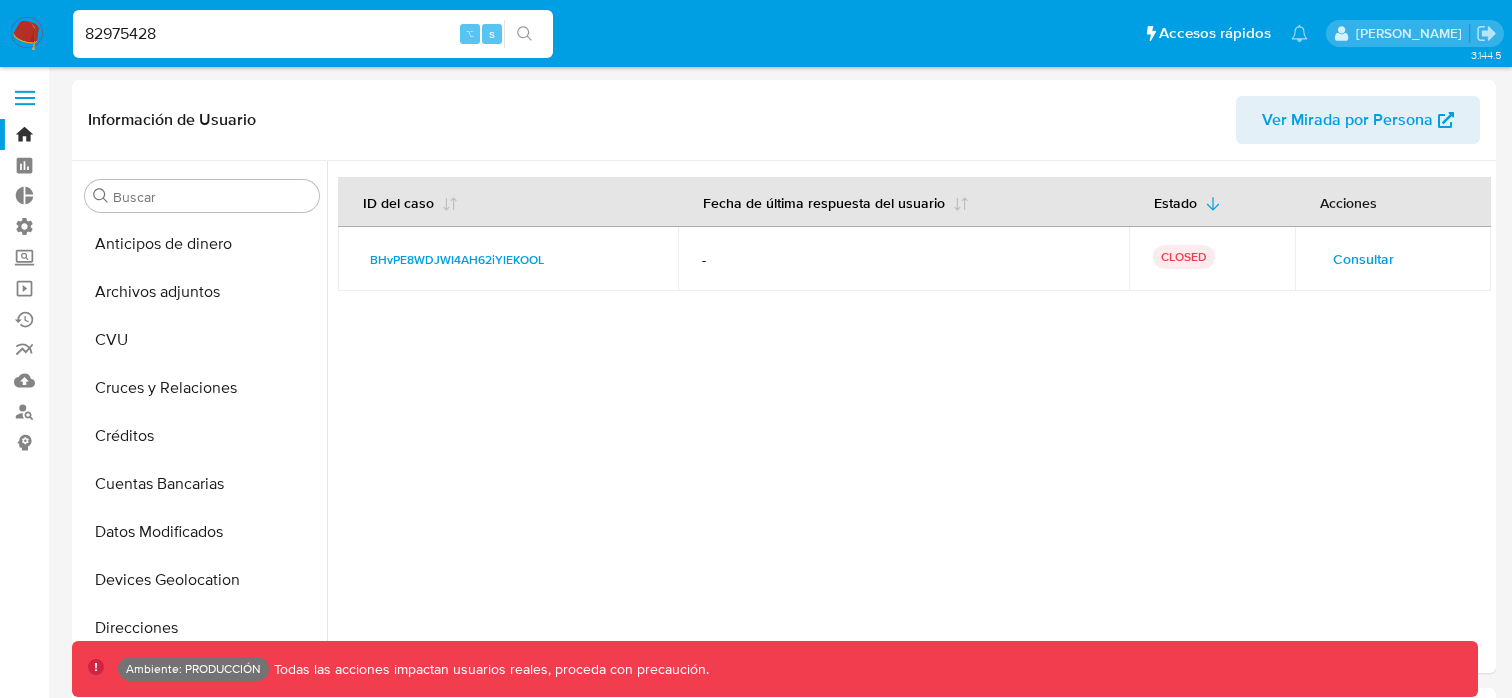 select on "10" 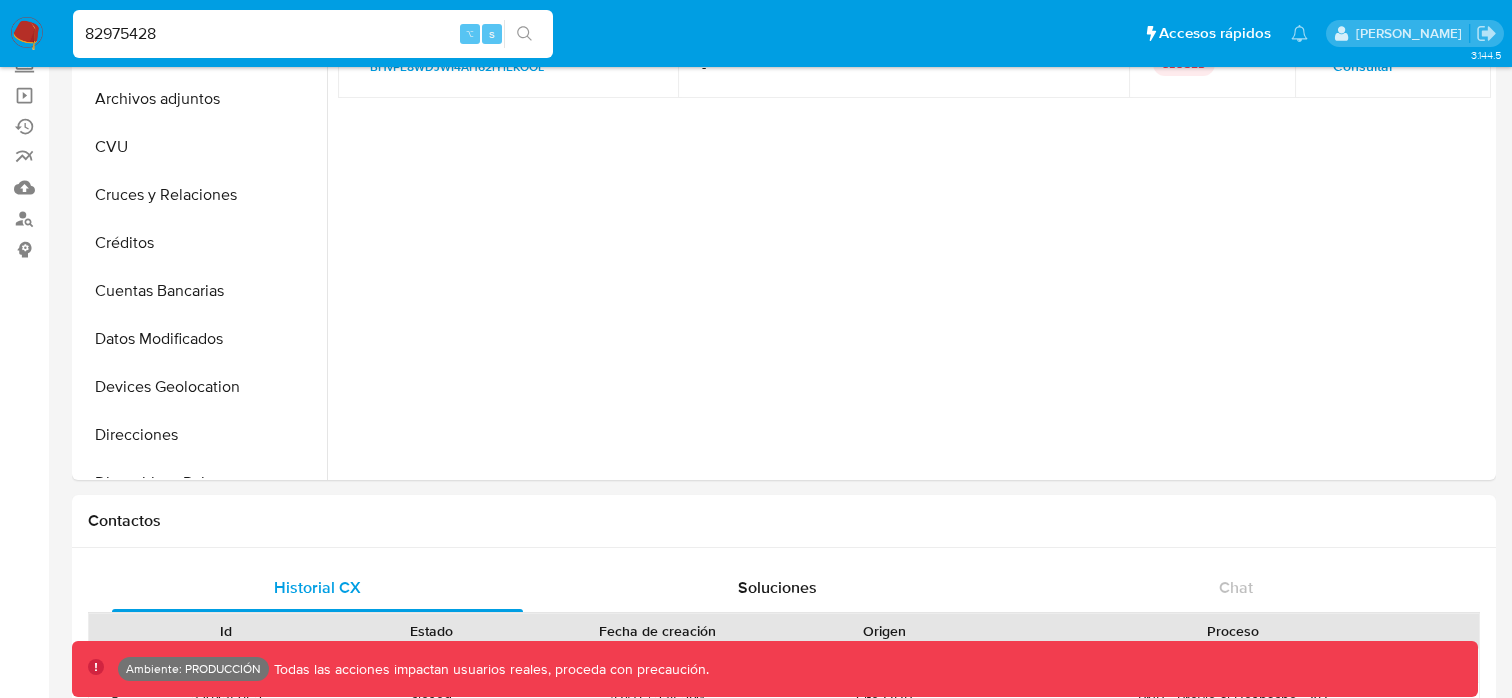 scroll, scrollTop: 490, scrollLeft: 0, axis: vertical 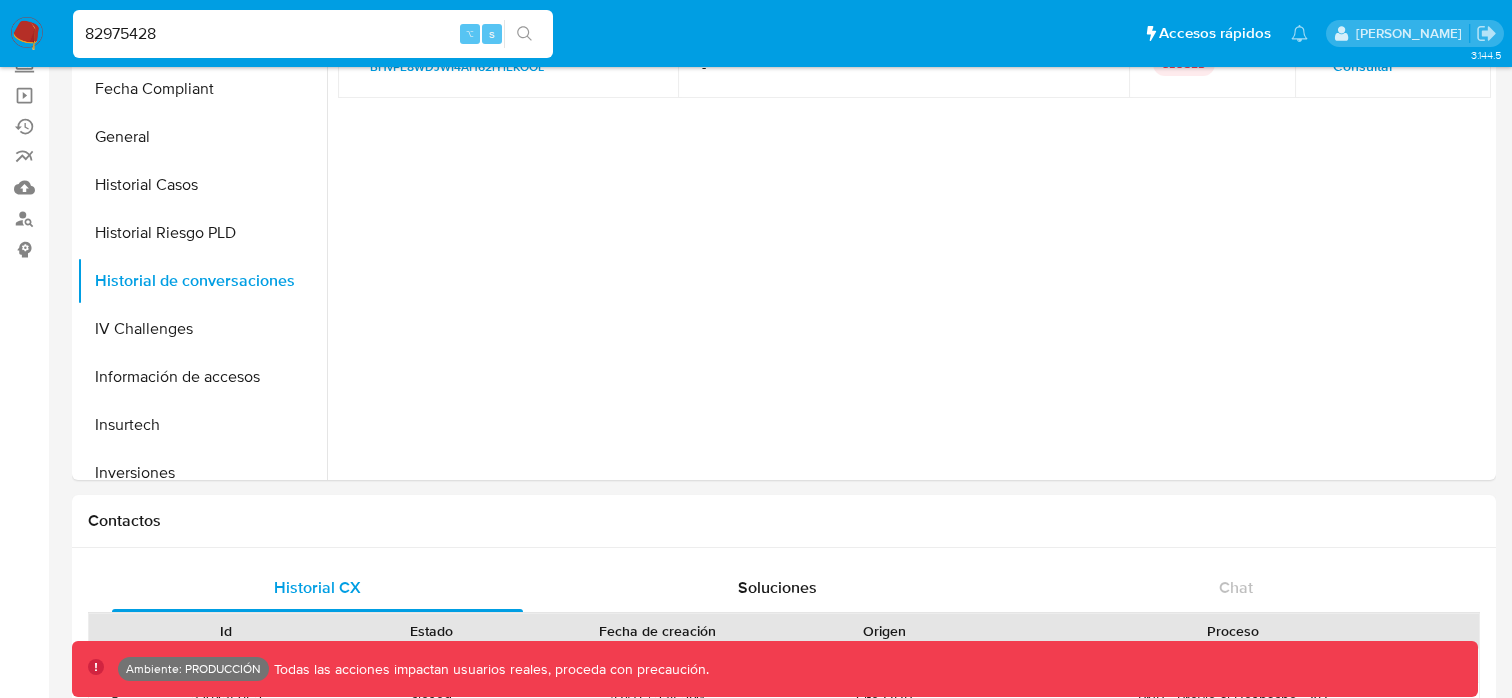 click on "82975428" at bounding box center (313, 34) 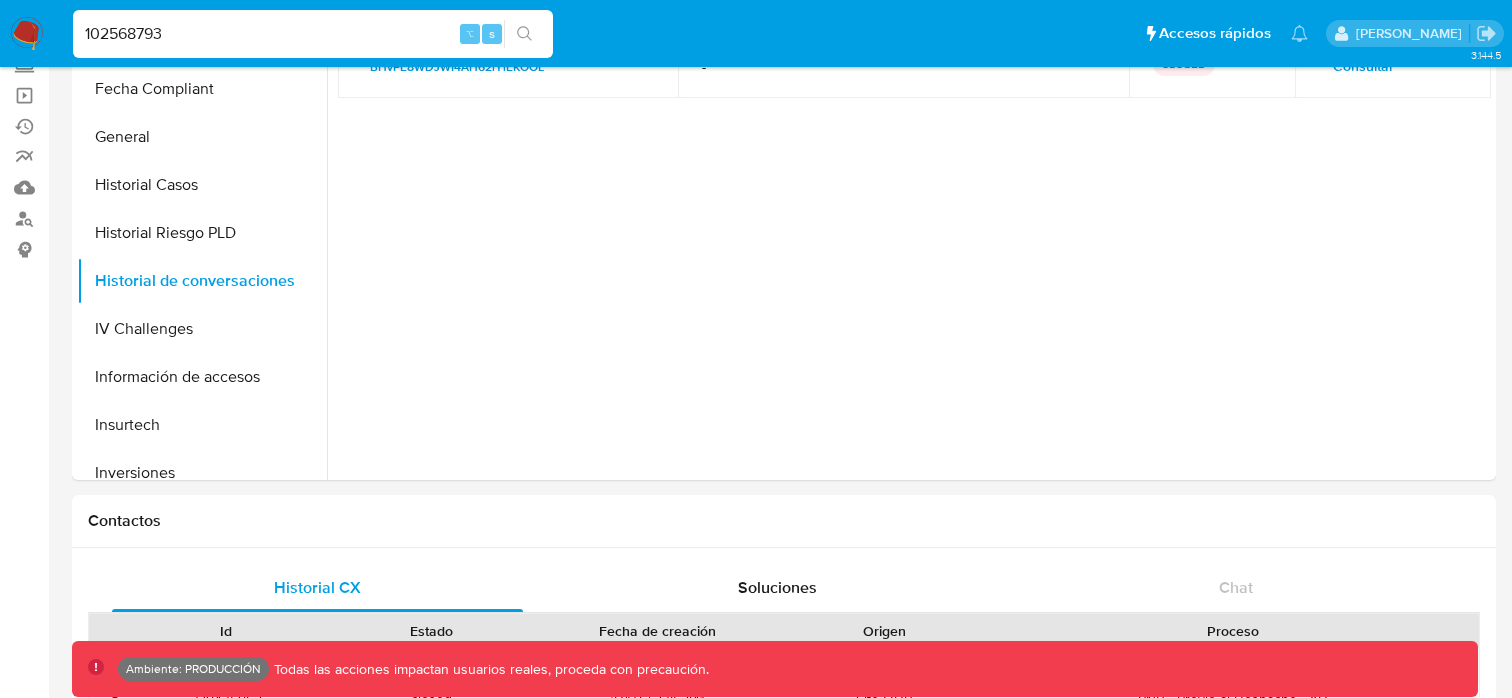 type on "102568793" 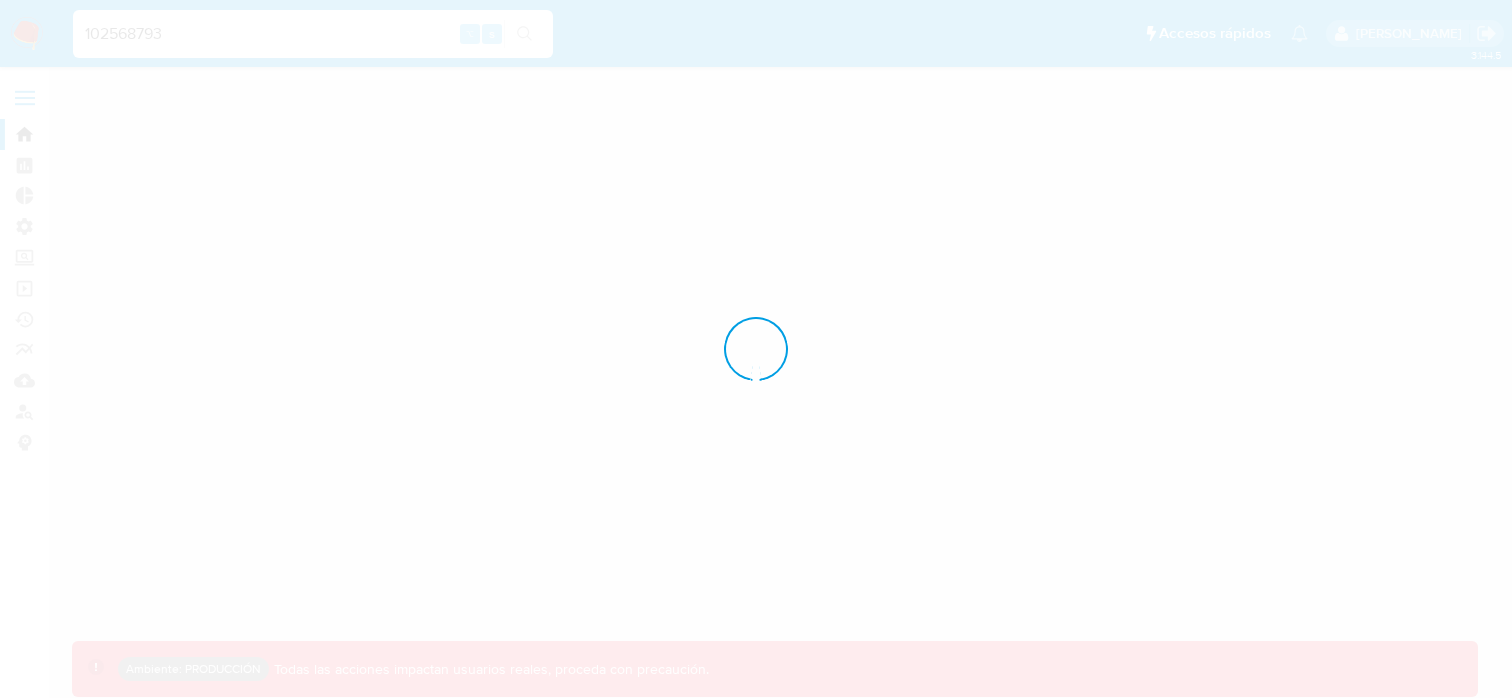 scroll, scrollTop: 0, scrollLeft: 0, axis: both 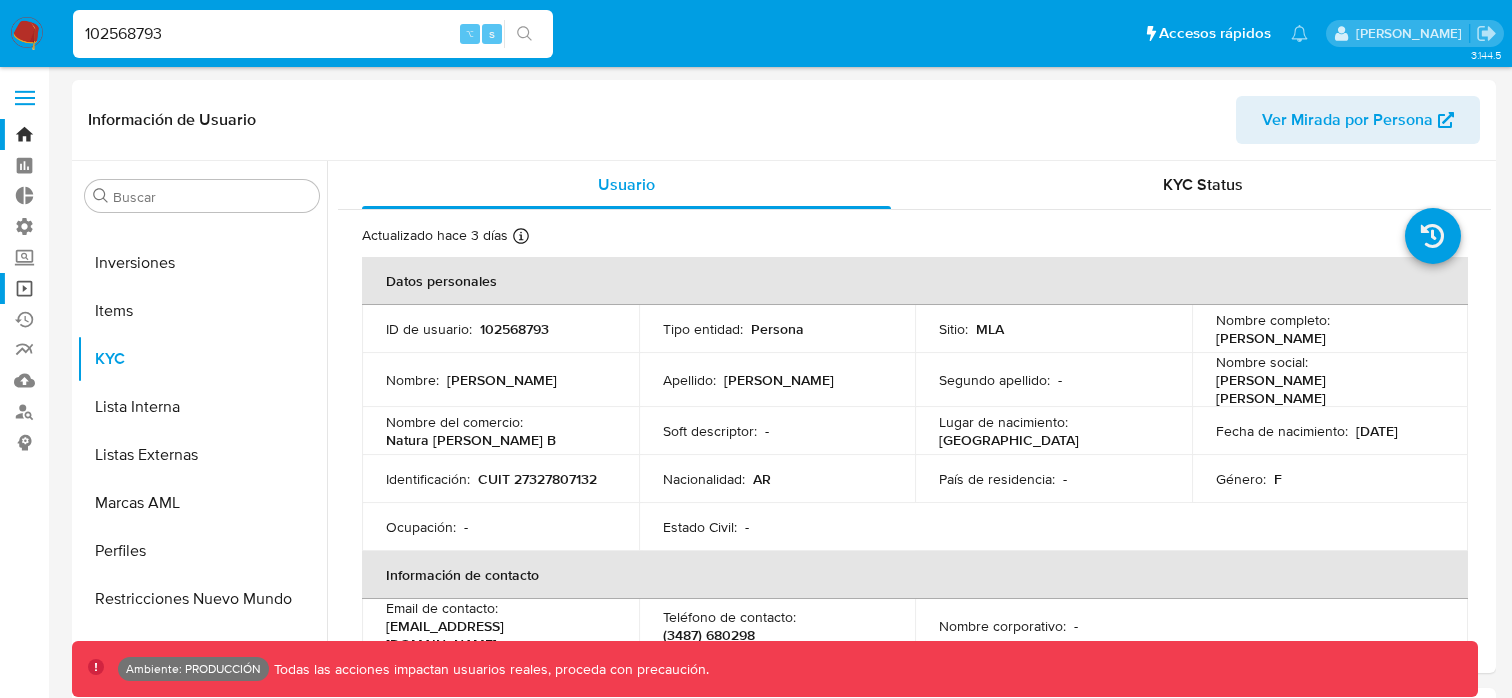 select on "10" 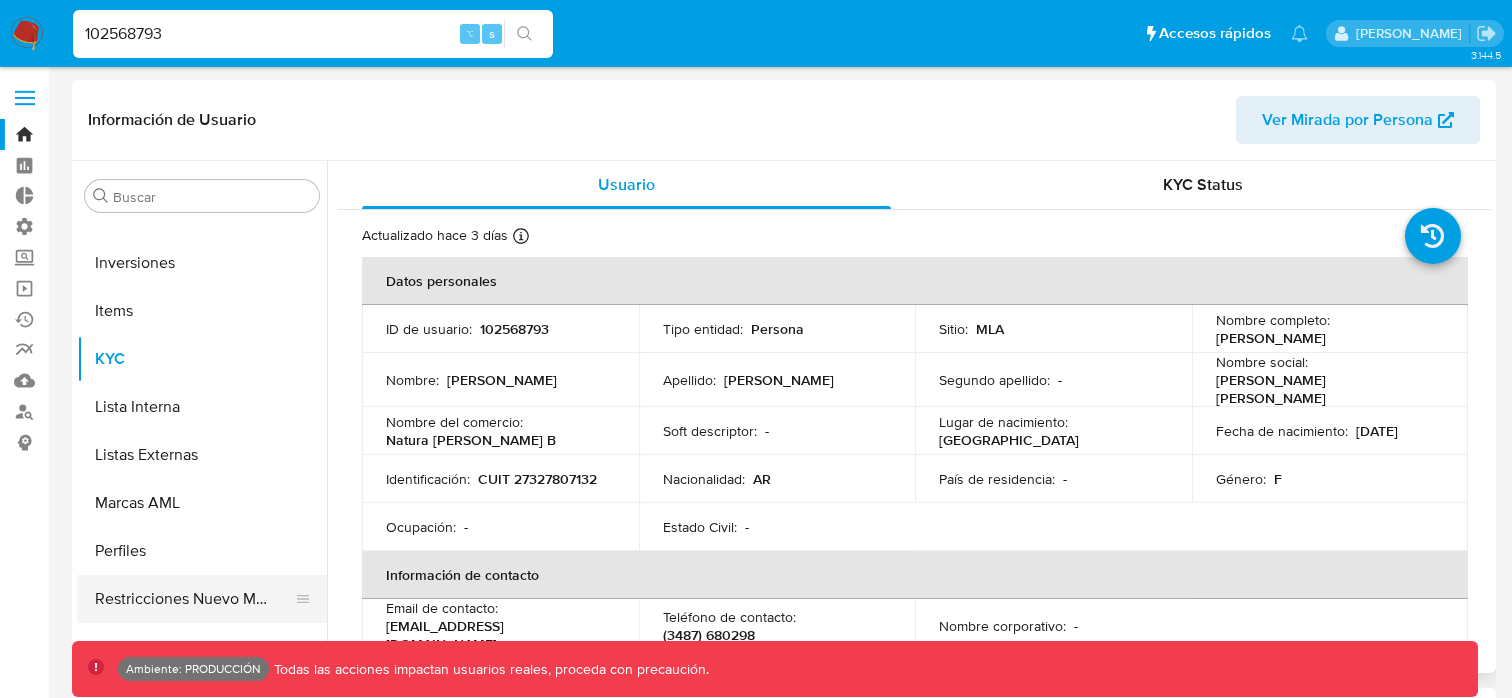 click on "Restricciones Nuevo Mundo" at bounding box center [194, 599] 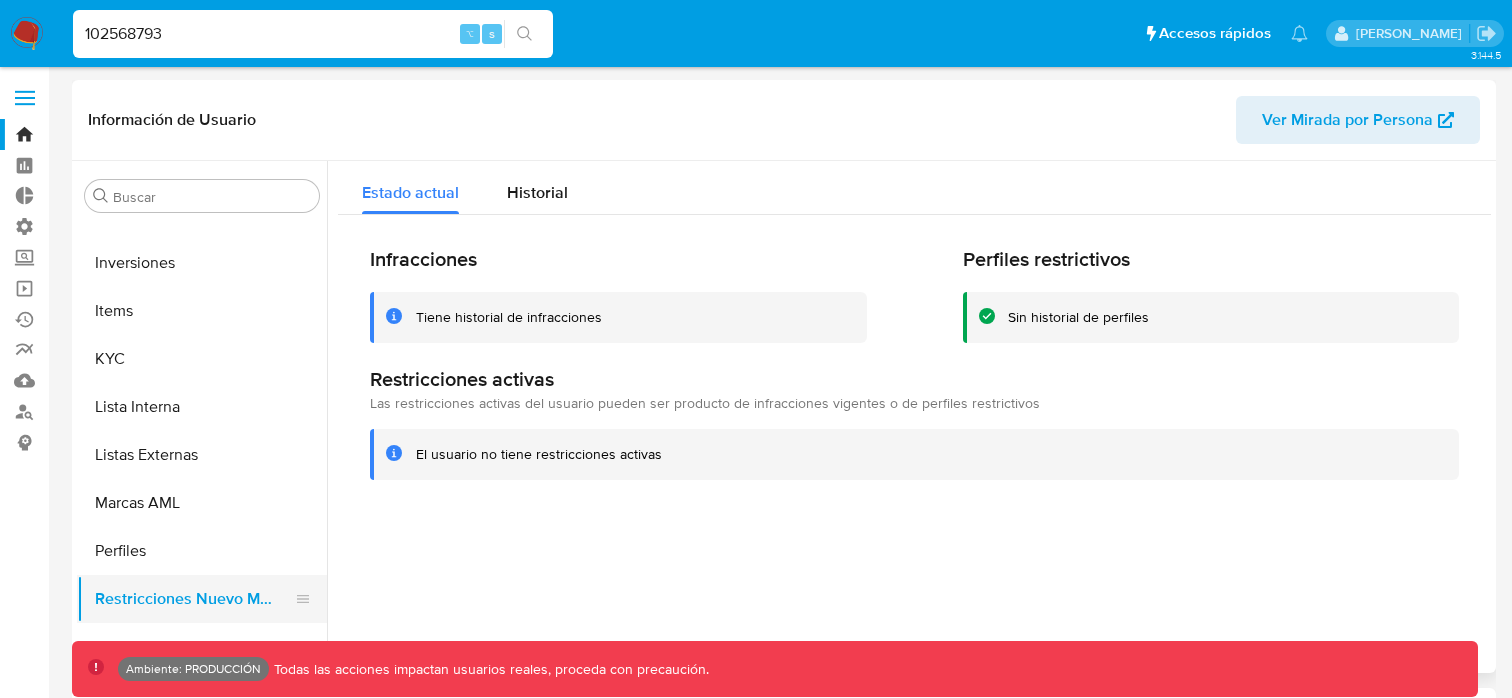 type 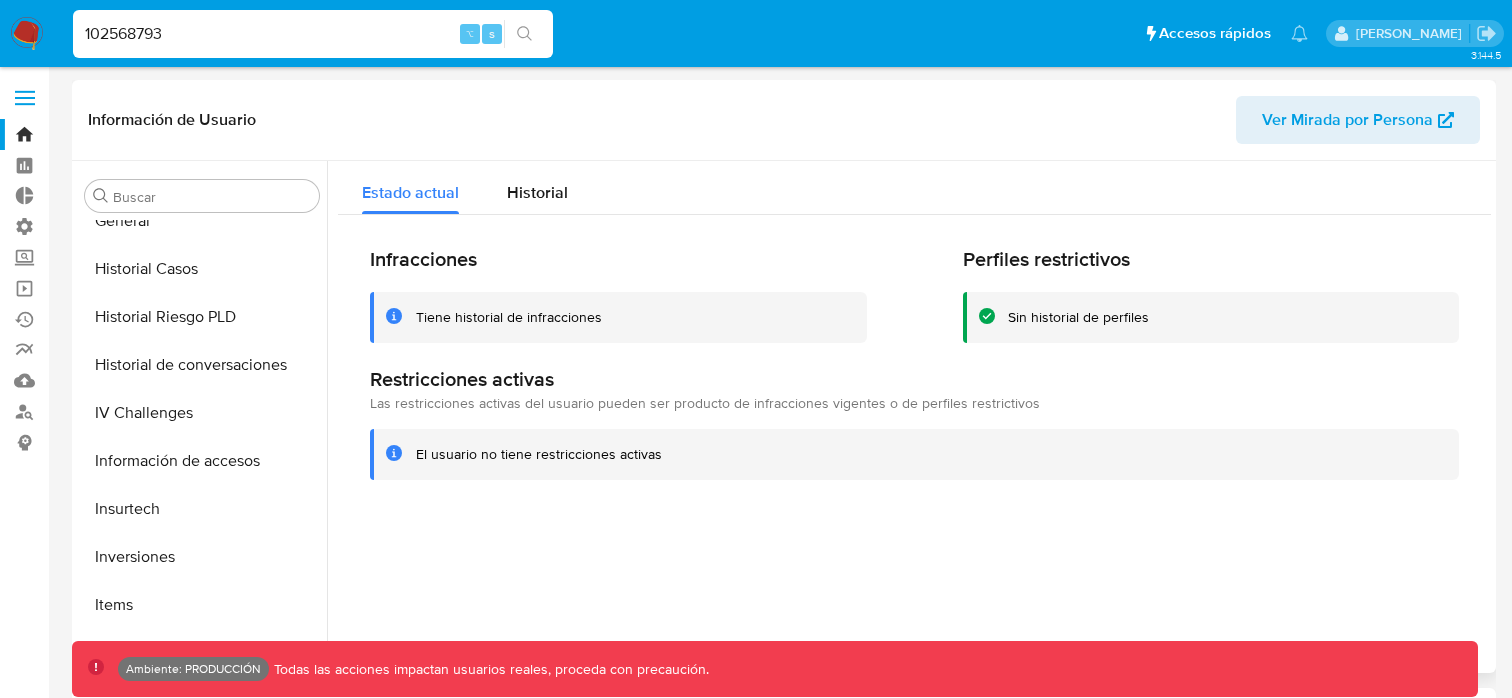 scroll, scrollTop: 593, scrollLeft: 0, axis: vertical 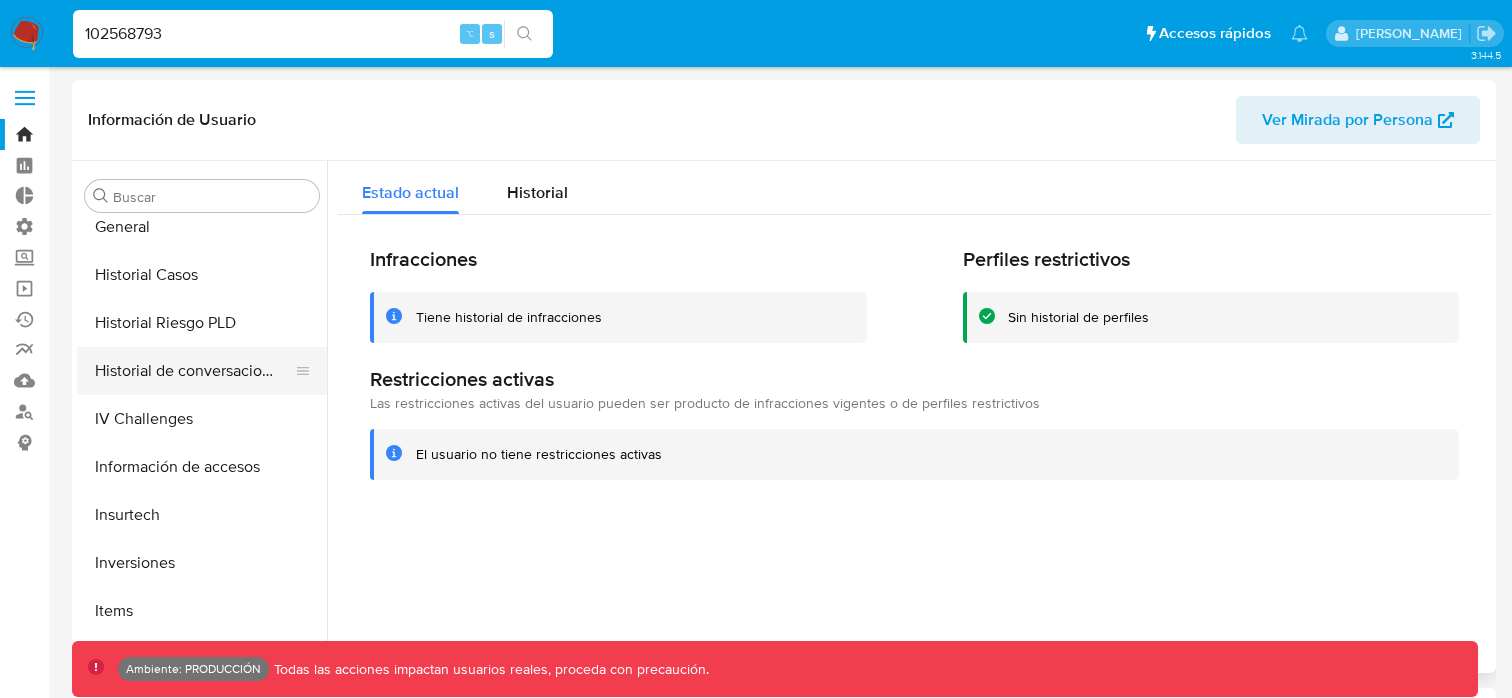 click on "Historial de conversaciones" at bounding box center [194, 371] 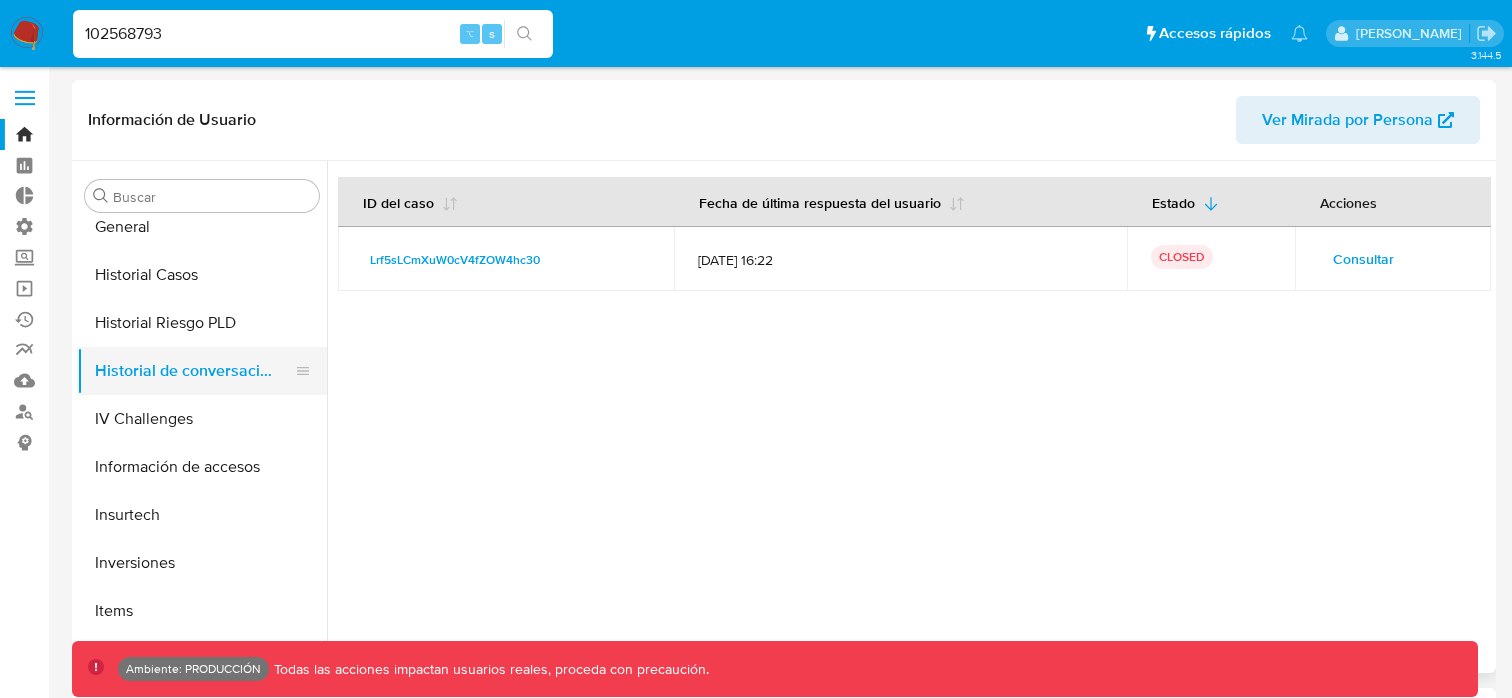 type 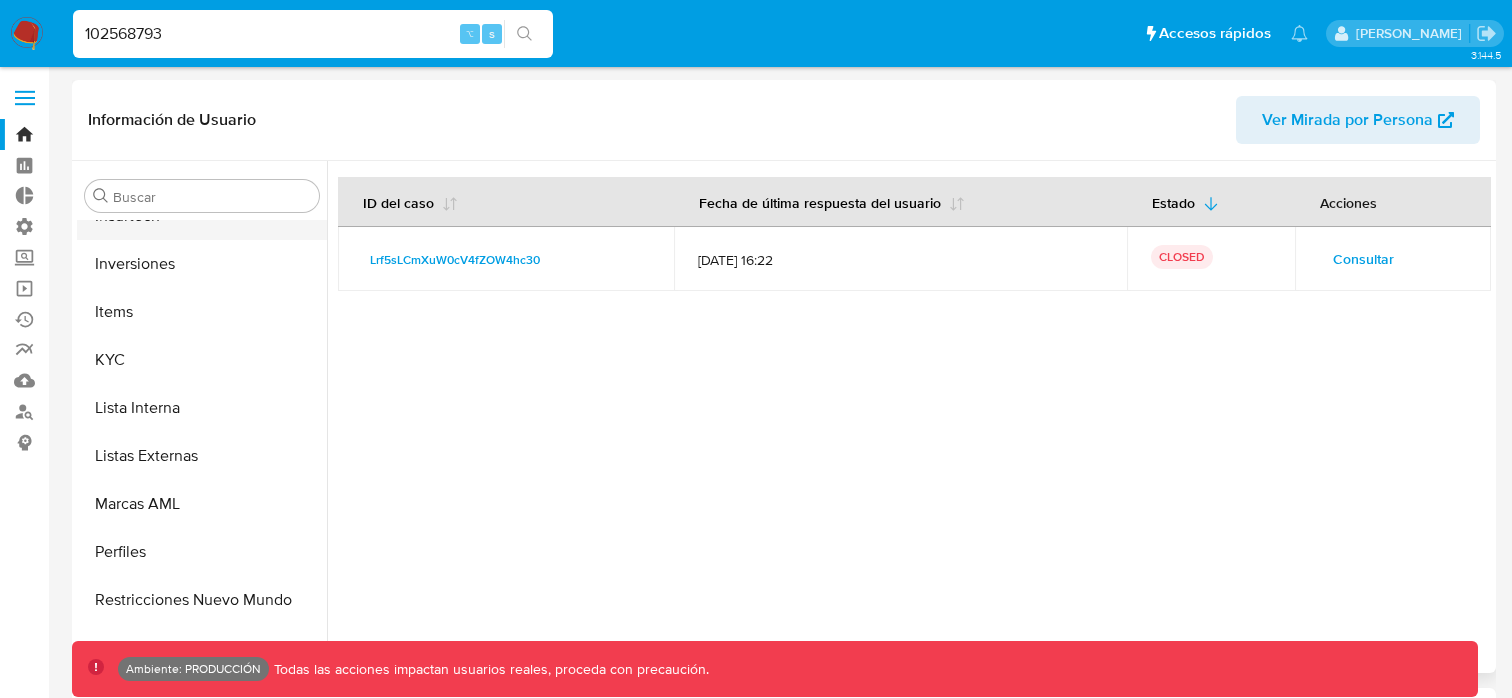 scroll, scrollTop: 893, scrollLeft: 0, axis: vertical 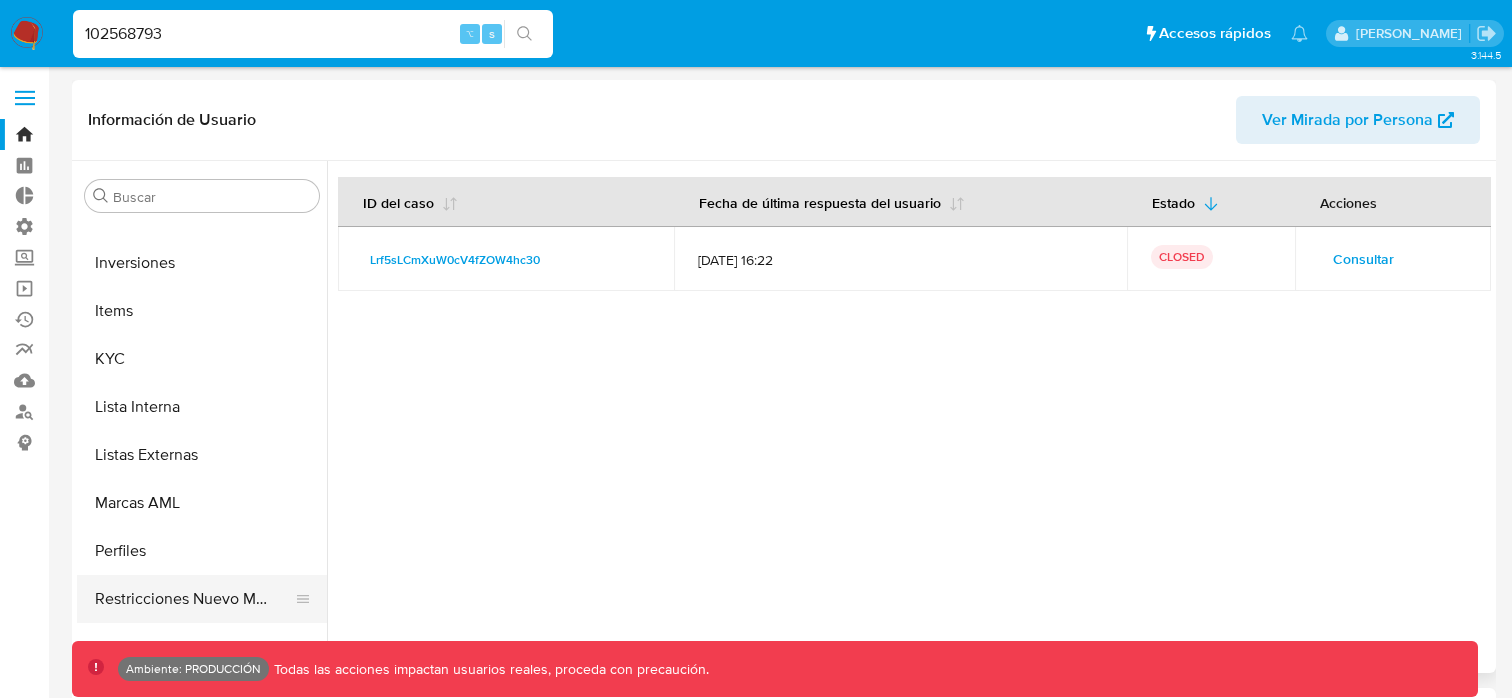 click on "Restricciones Nuevo Mundo" at bounding box center [194, 599] 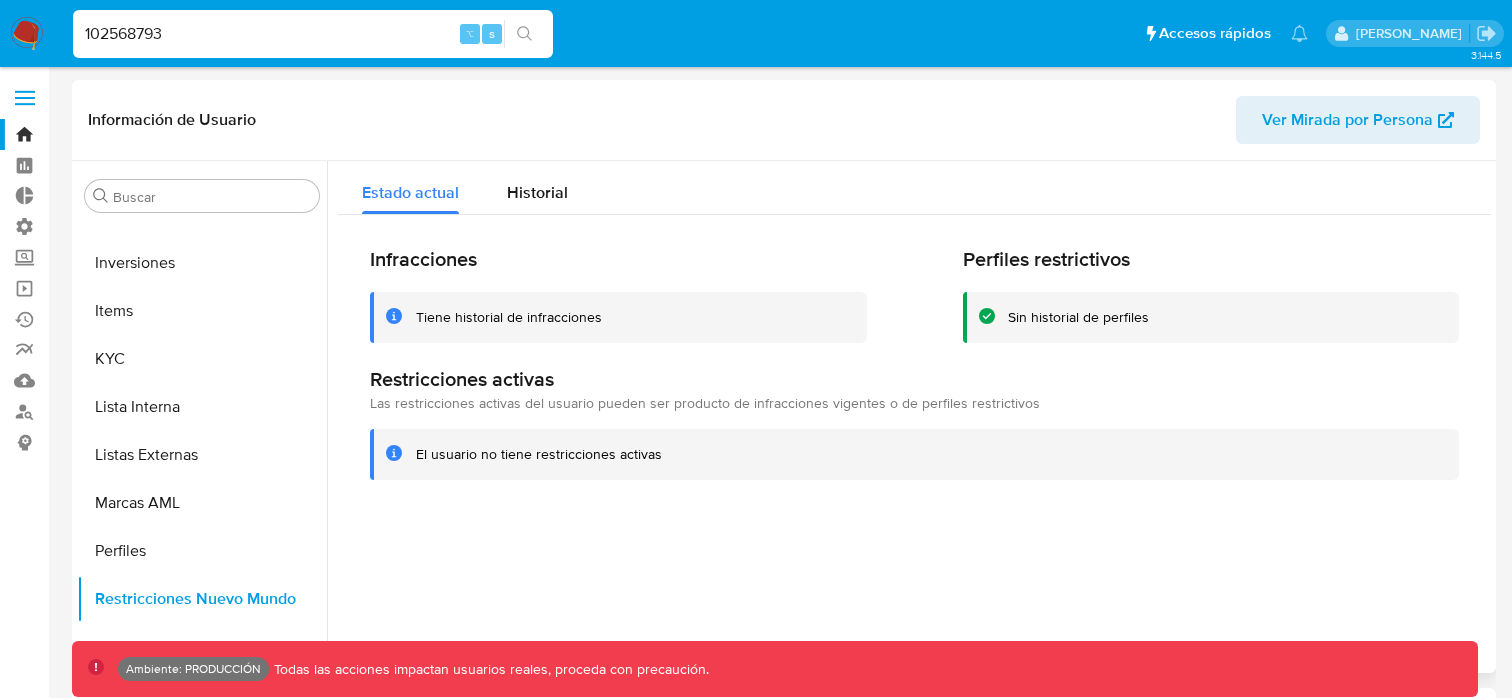 scroll, scrollTop: 44, scrollLeft: 0, axis: vertical 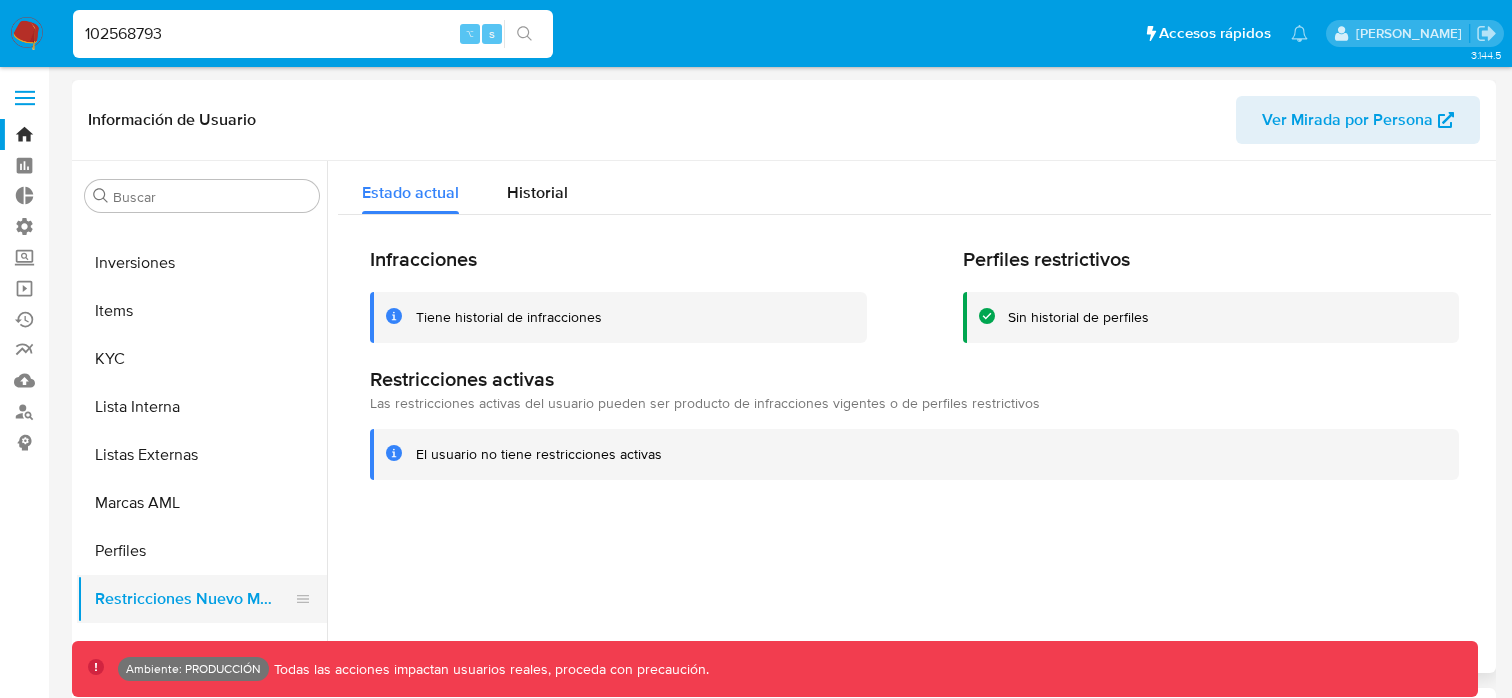 click on "Restricciones Nuevo Mundo" at bounding box center (194, 599) 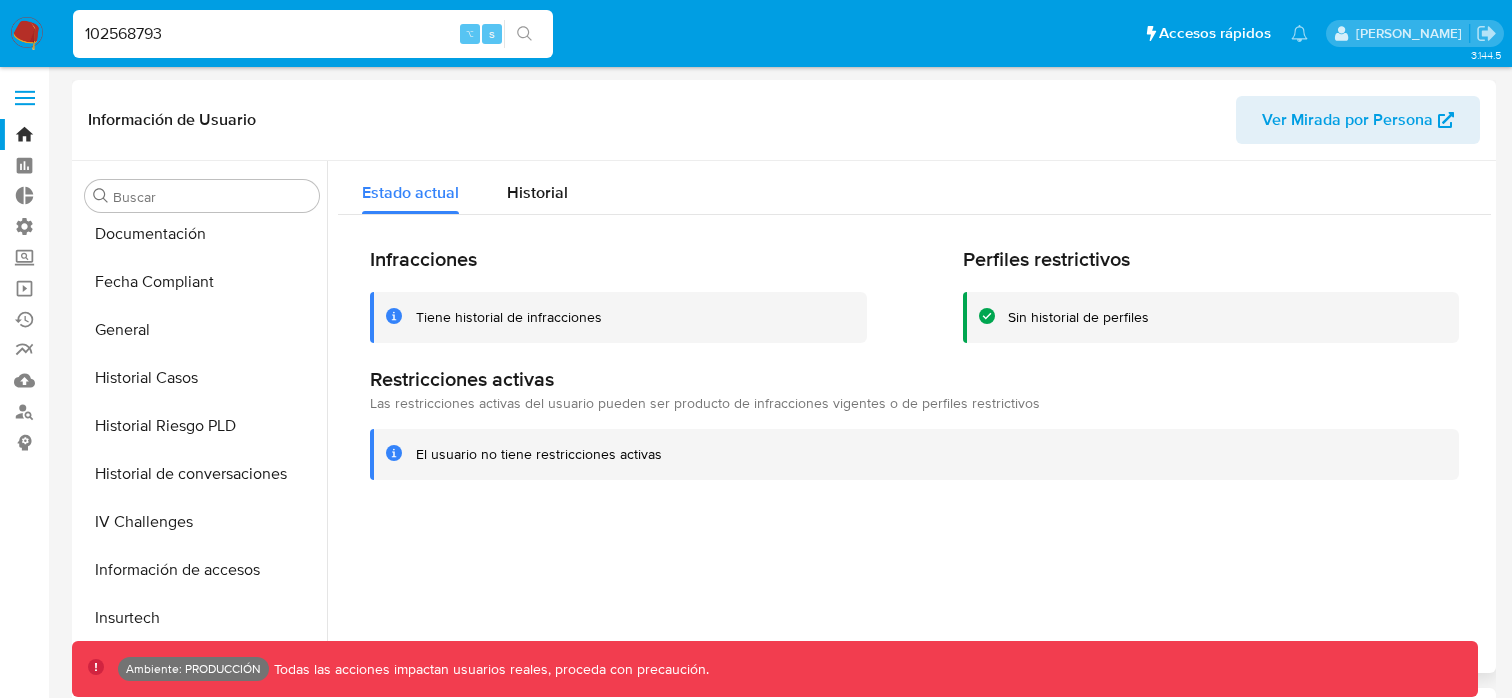 scroll, scrollTop: 476, scrollLeft: 0, axis: vertical 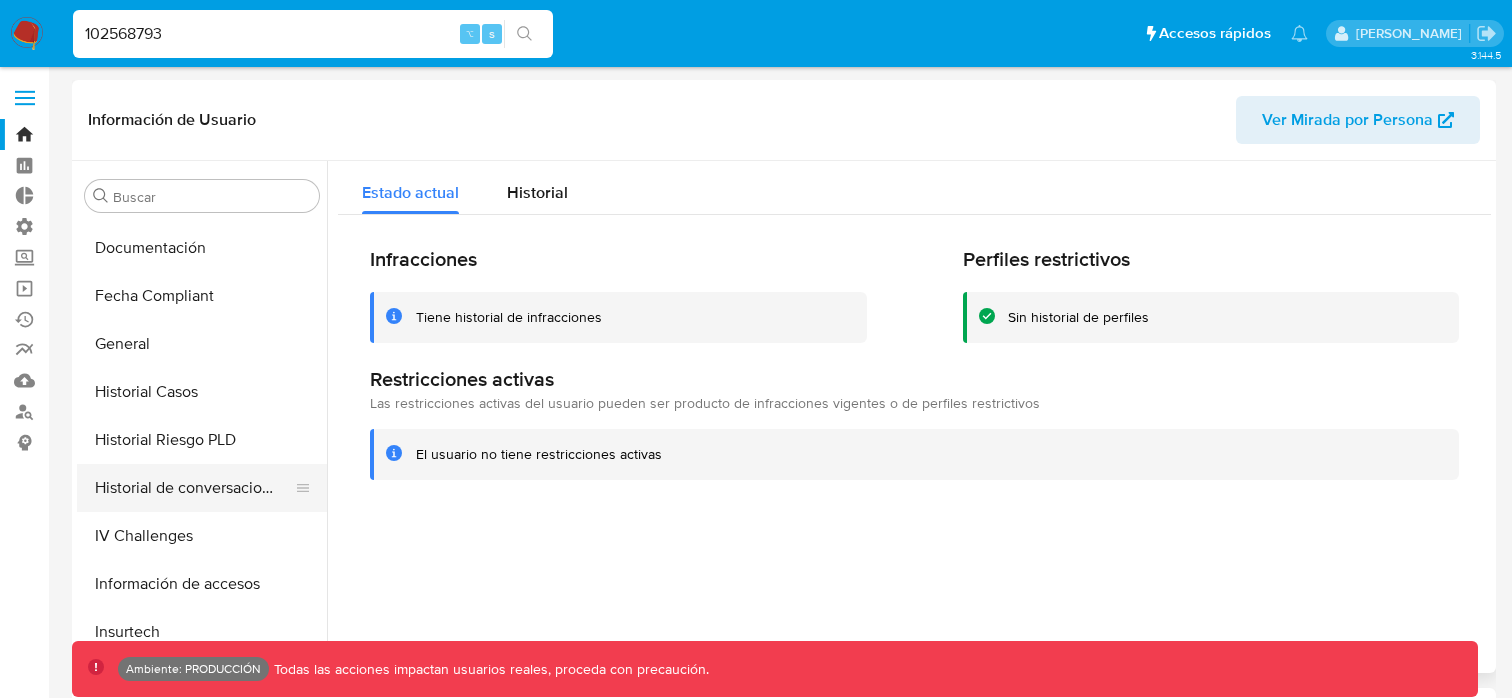 click on "Historial de conversaciones" at bounding box center (194, 488) 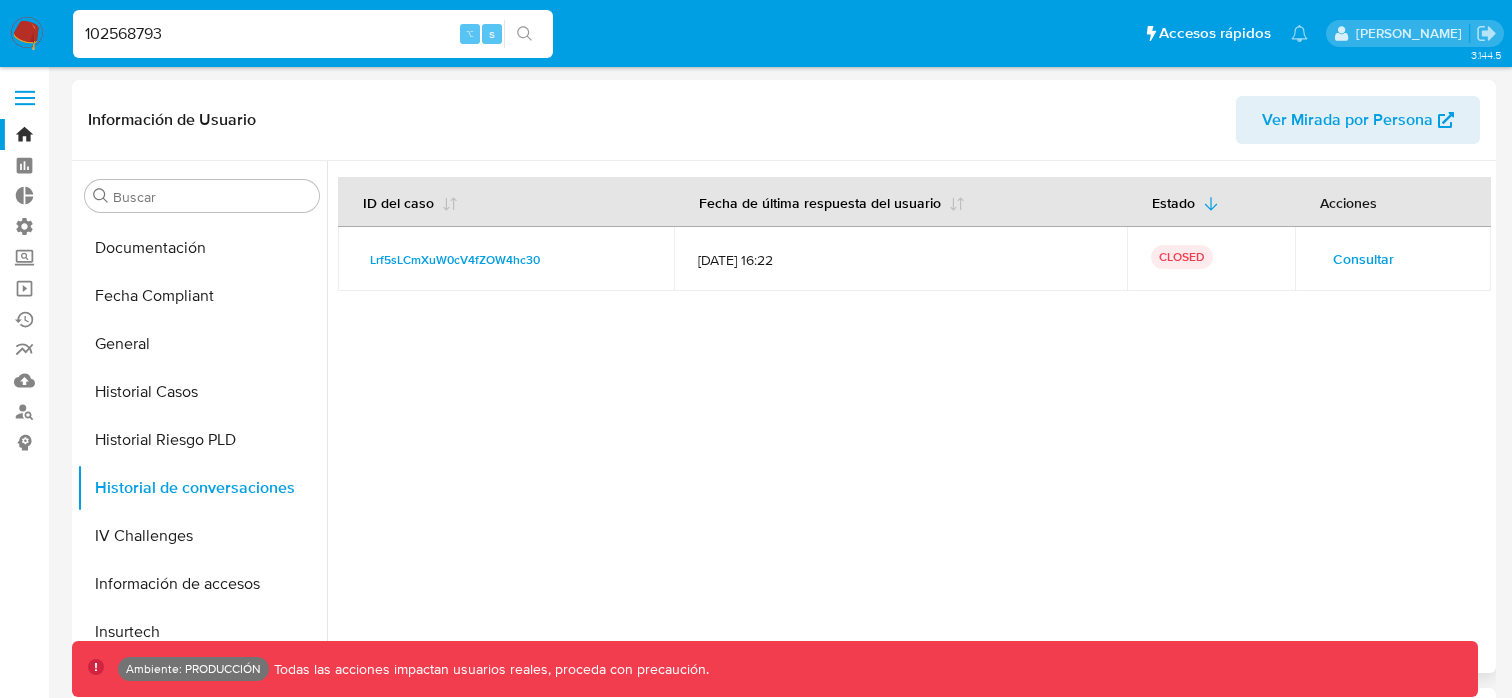 click on "Consultar" at bounding box center (1363, 259) 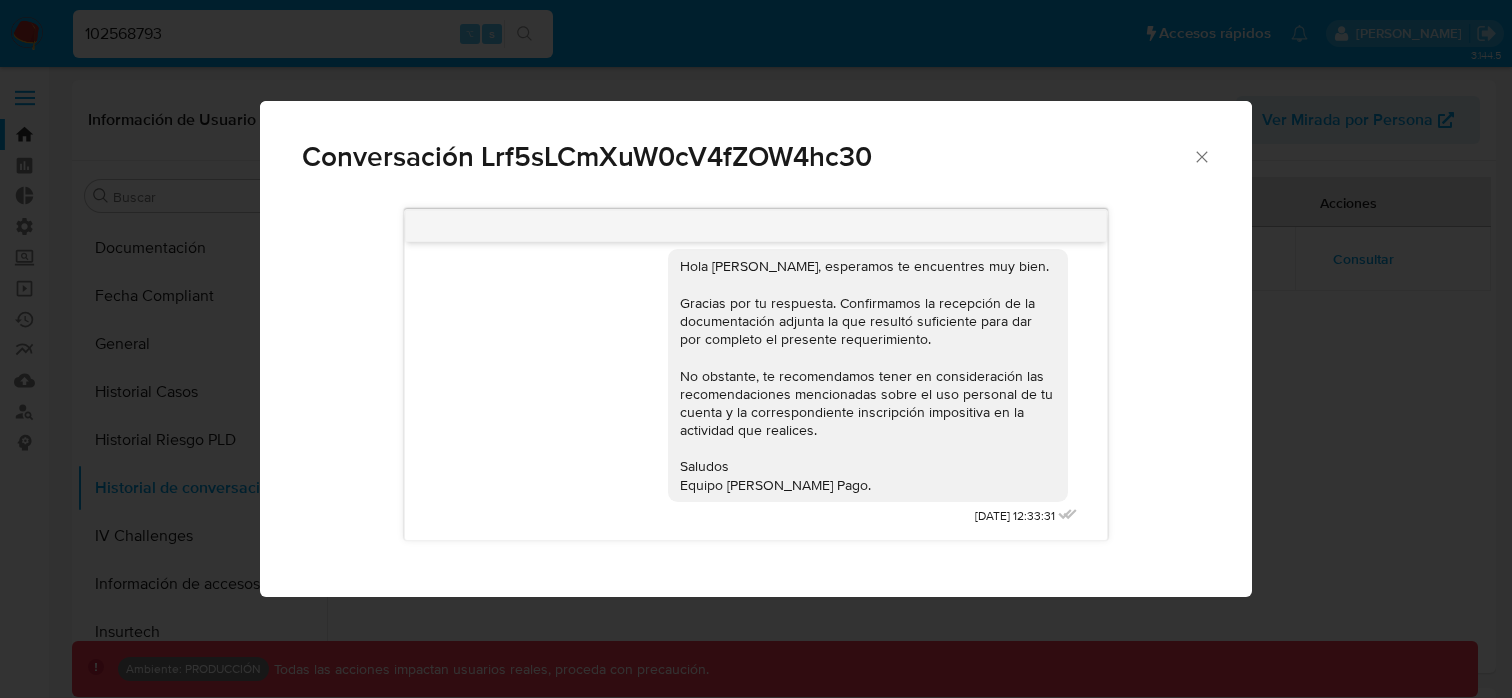 scroll, scrollTop: 2596, scrollLeft: 0, axis: vertical 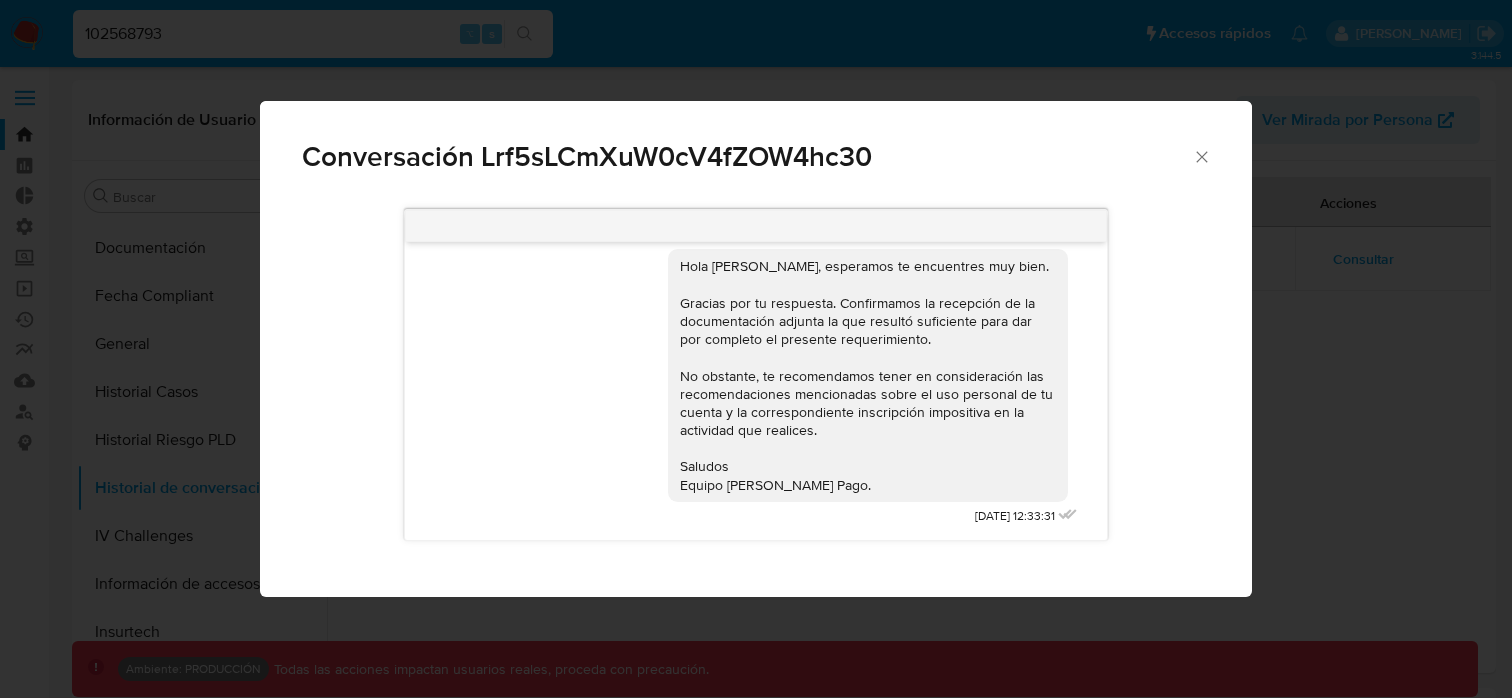 click 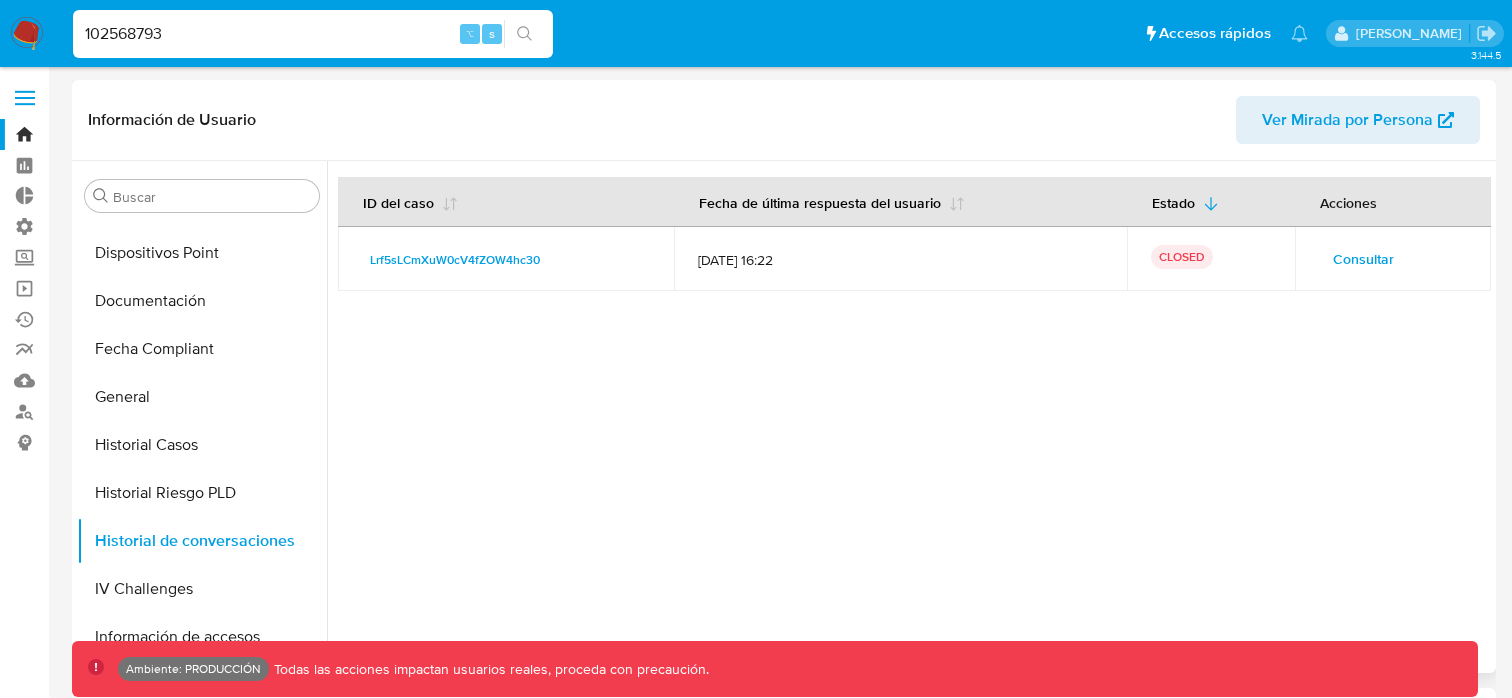 scroll, scrollTop: 463, scrollLeft: 0, axis: vertical 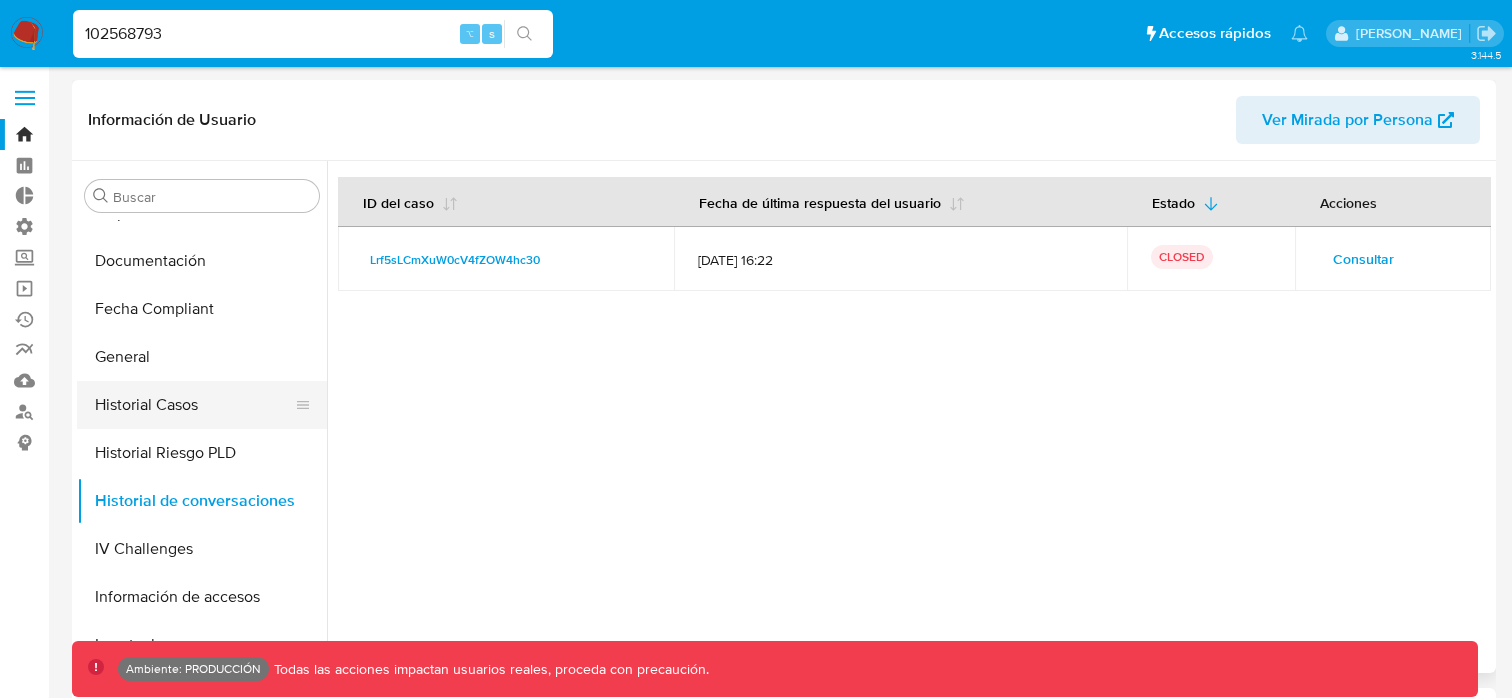 click on "Historial Casos" at bounding box center (194, 405) 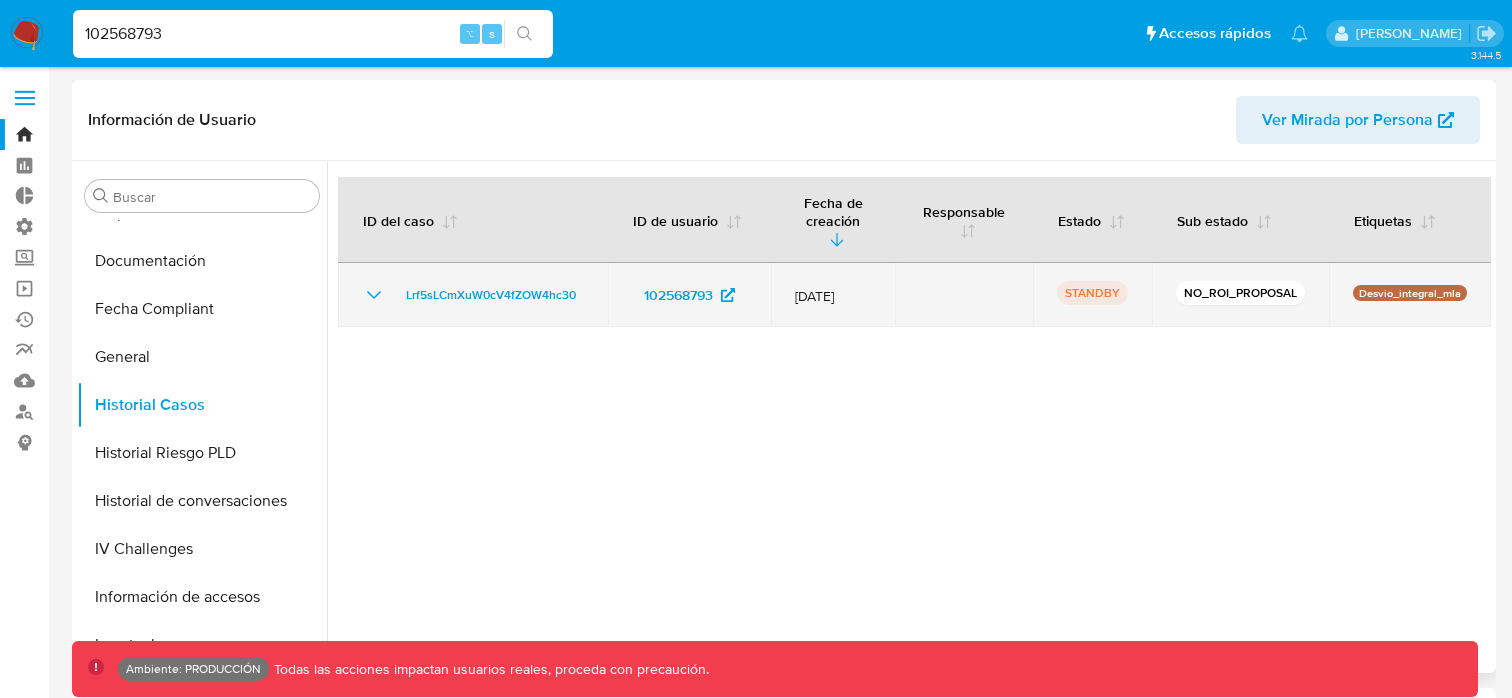 click 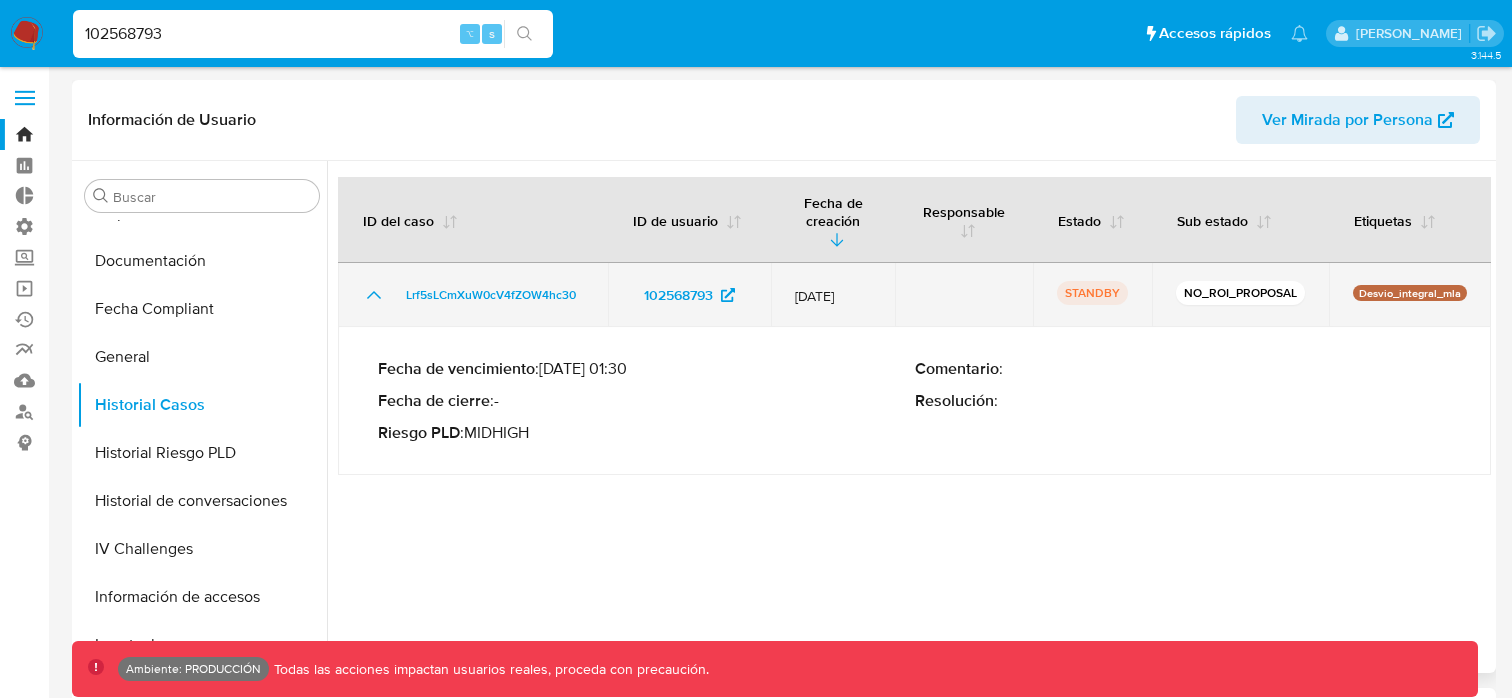 click 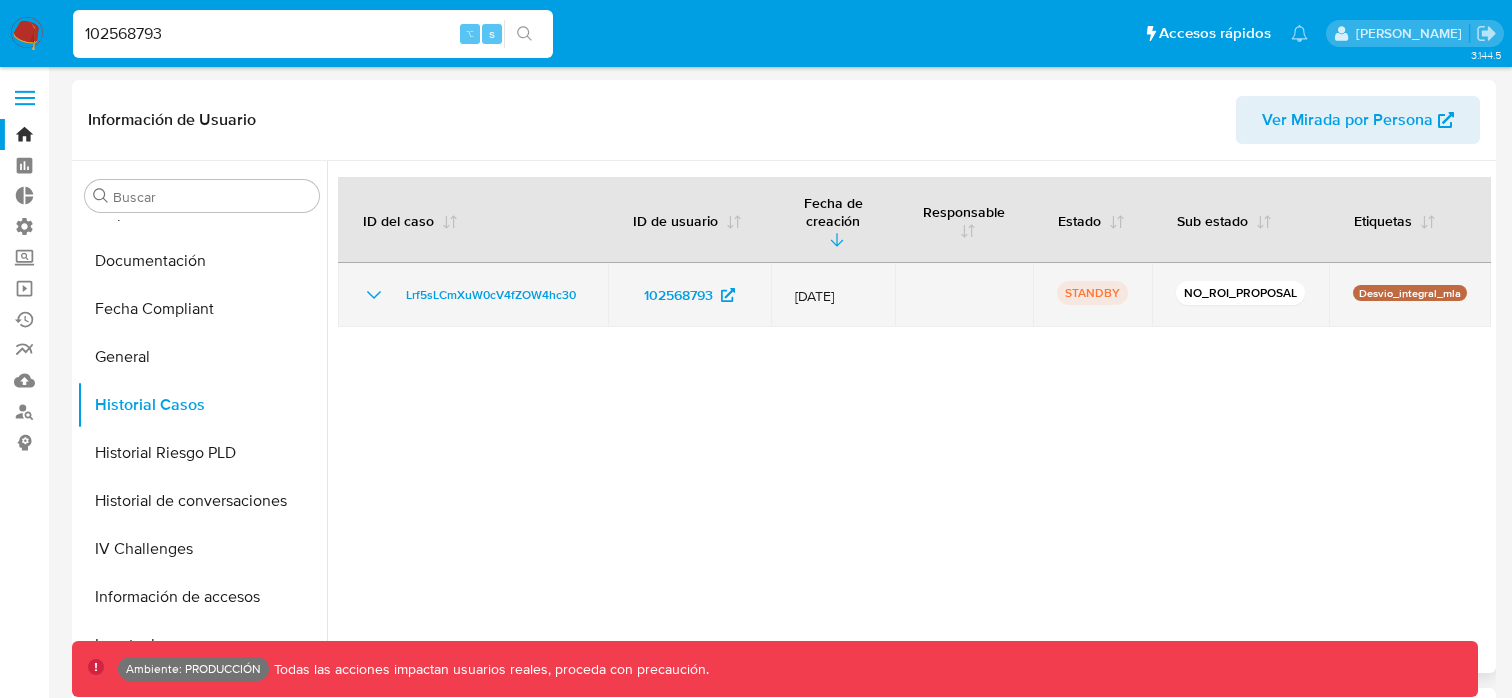 click 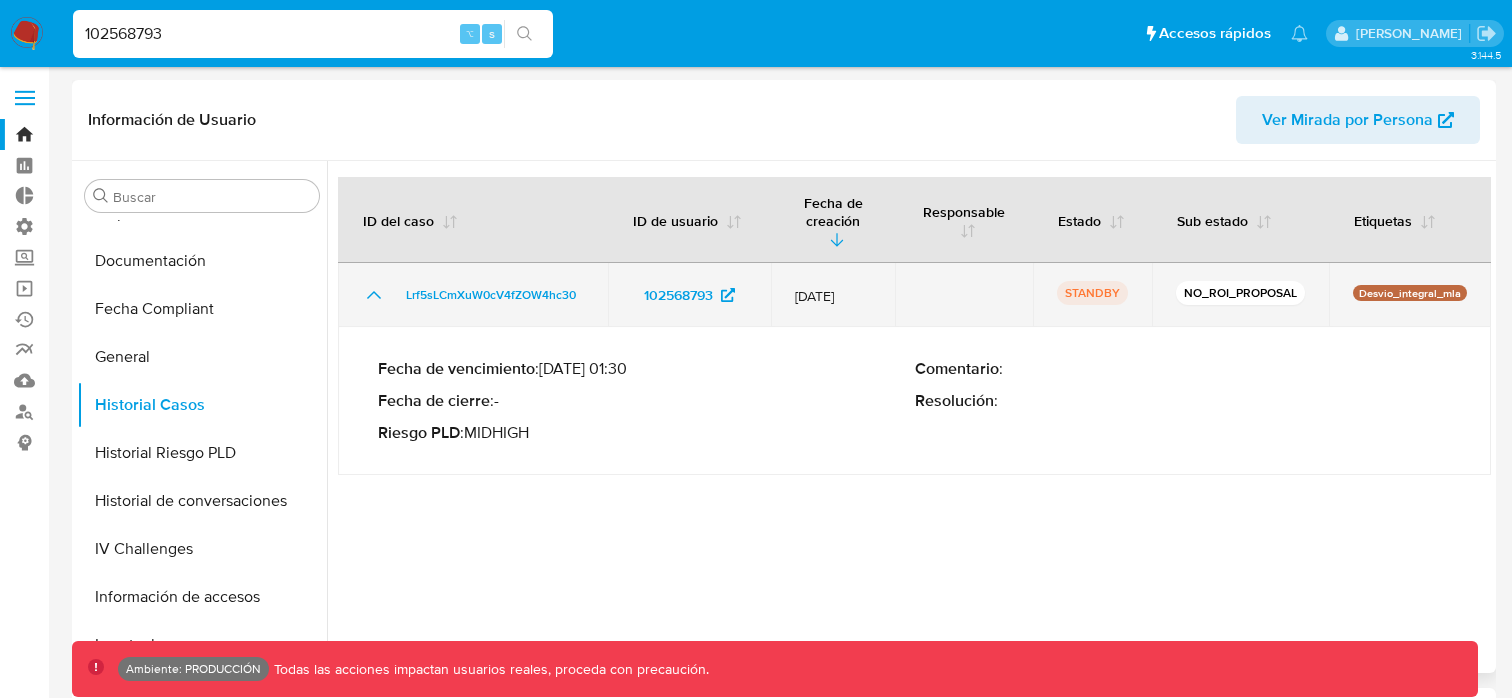 click 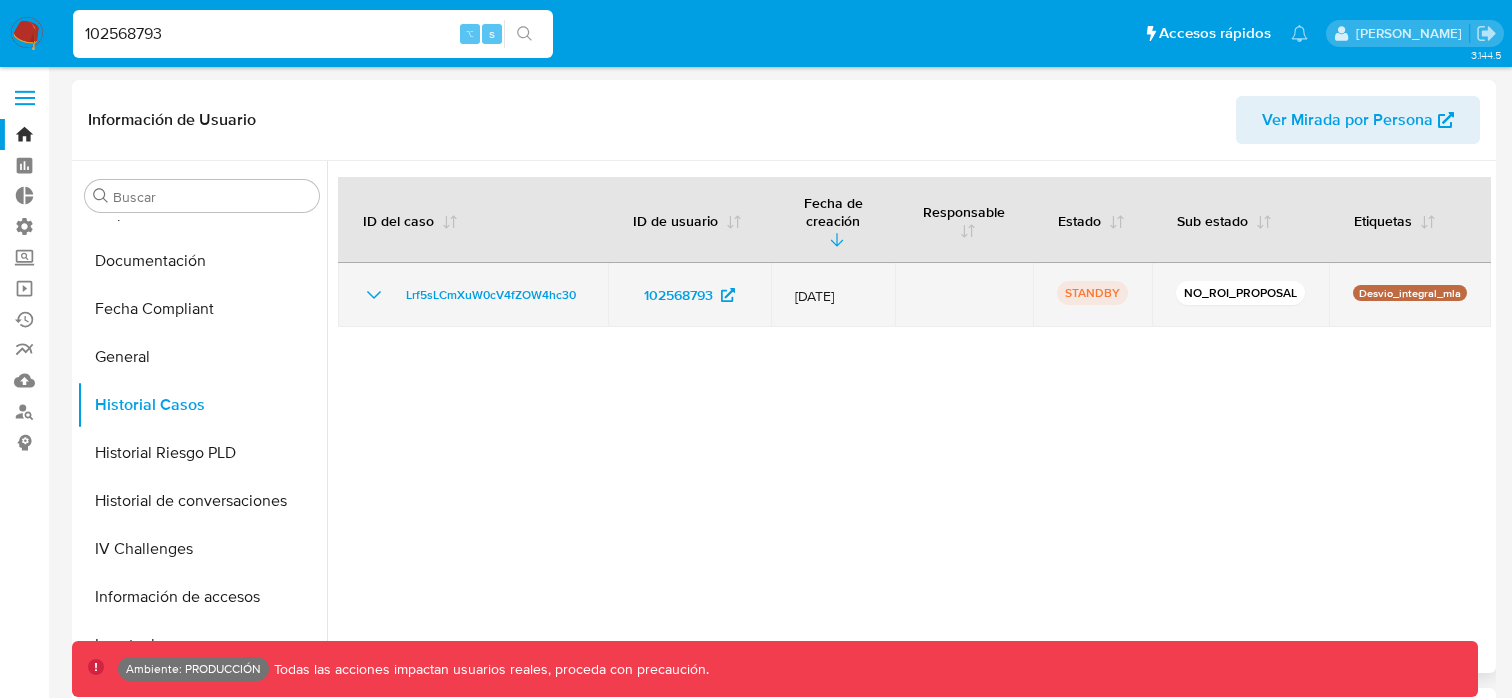 click 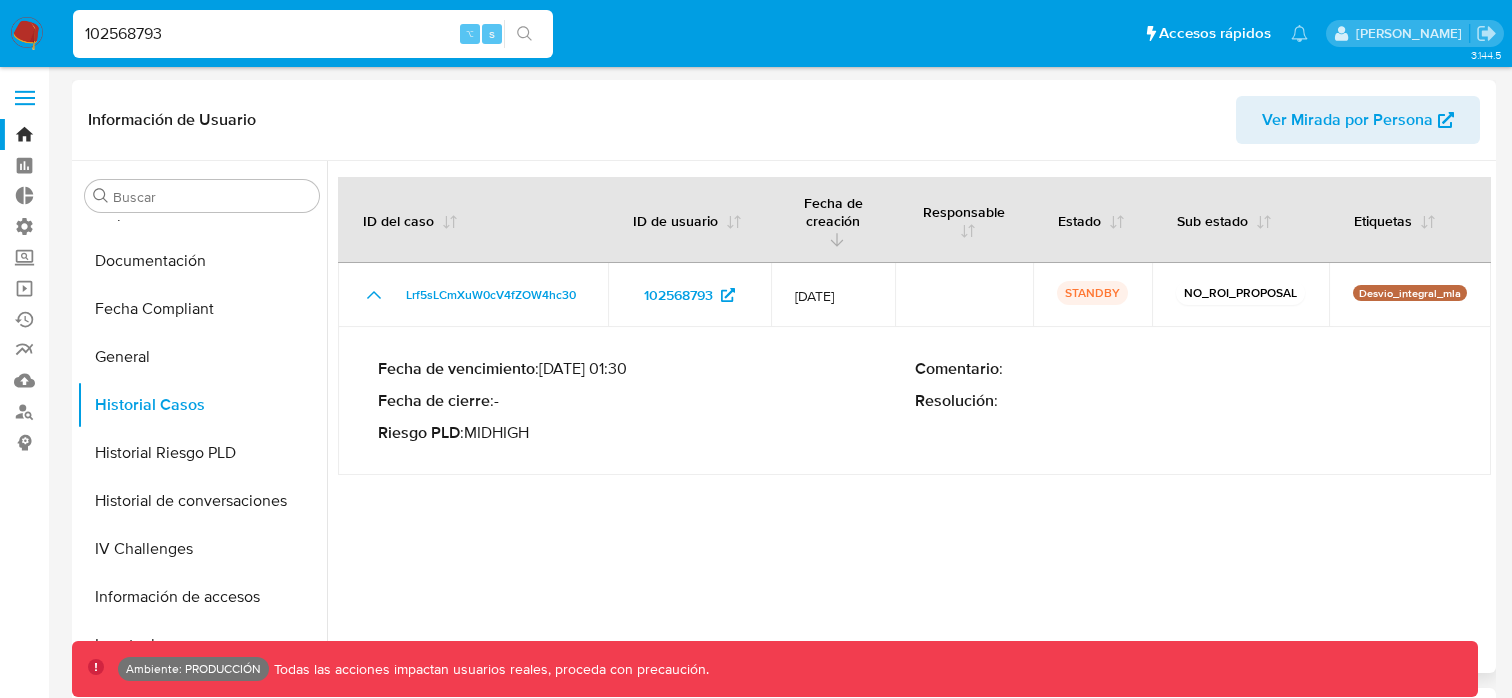 click 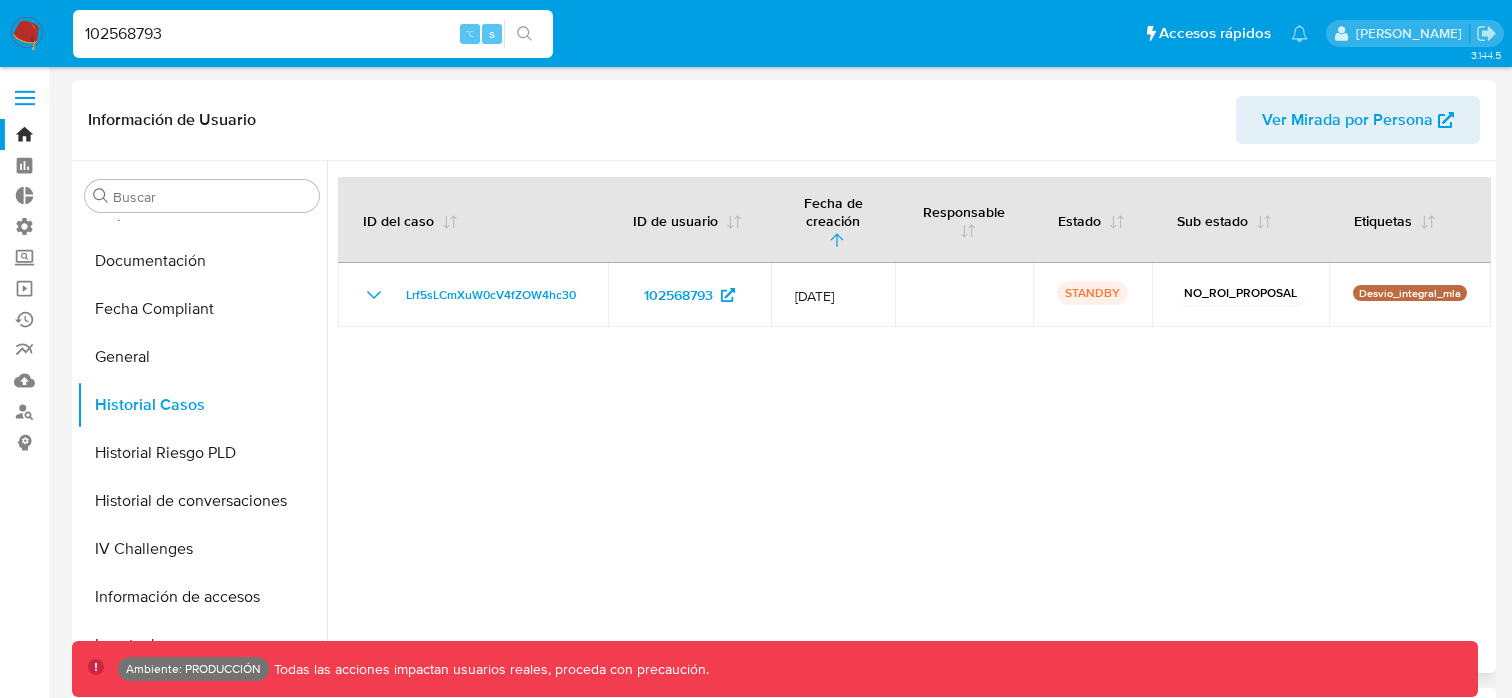 click 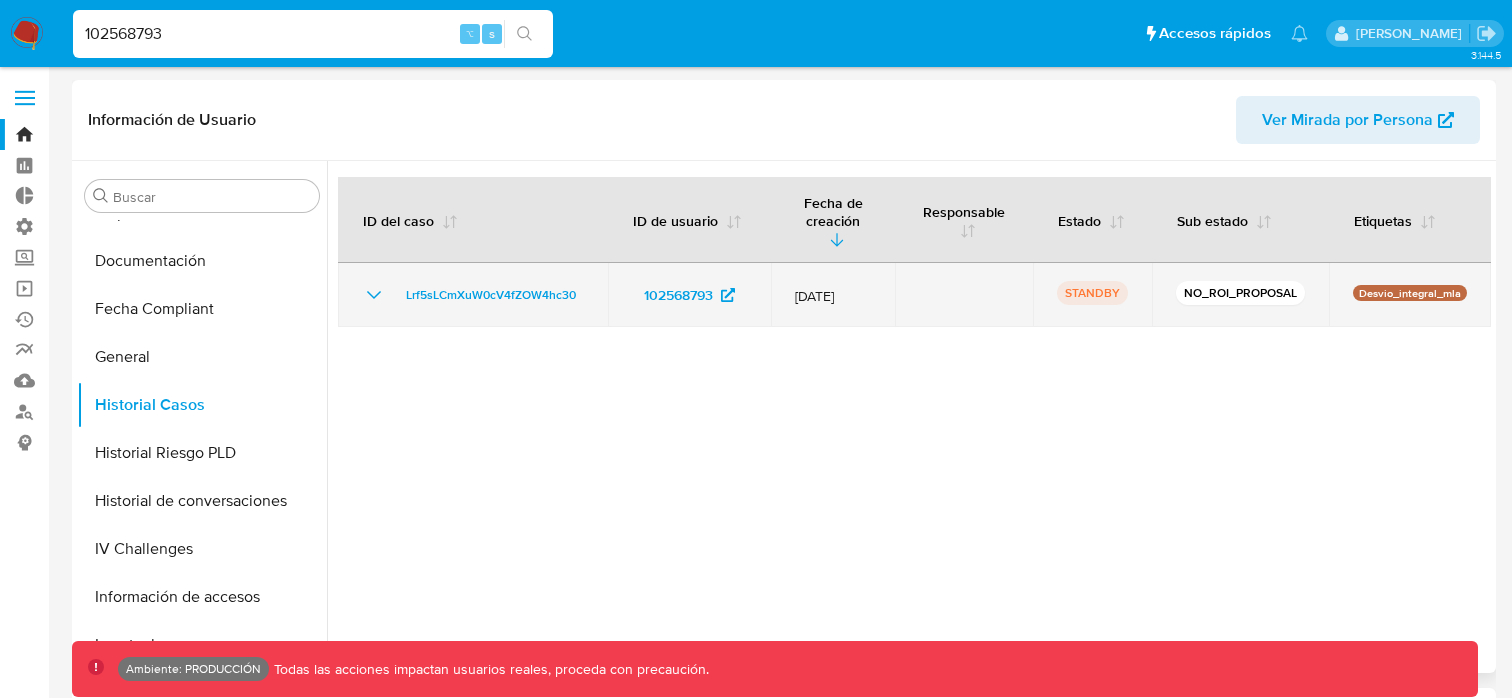 click 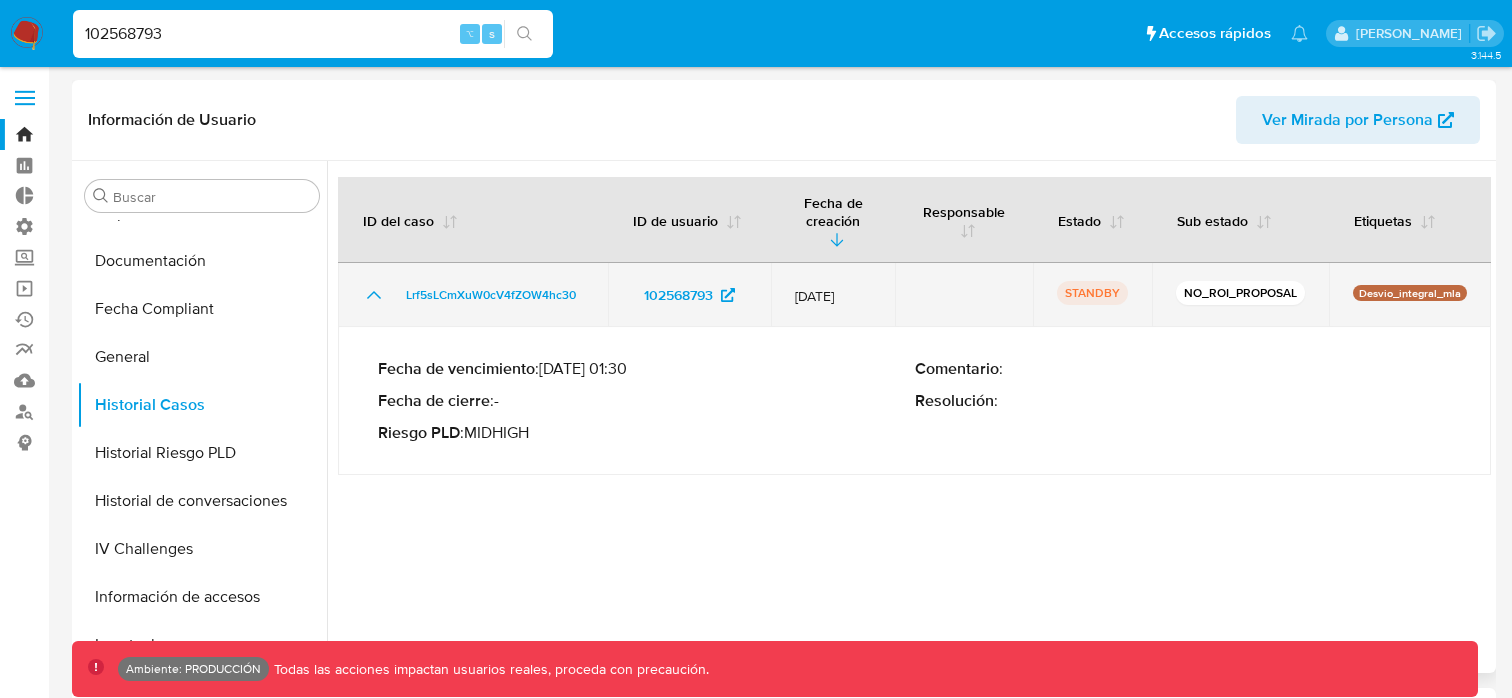 click 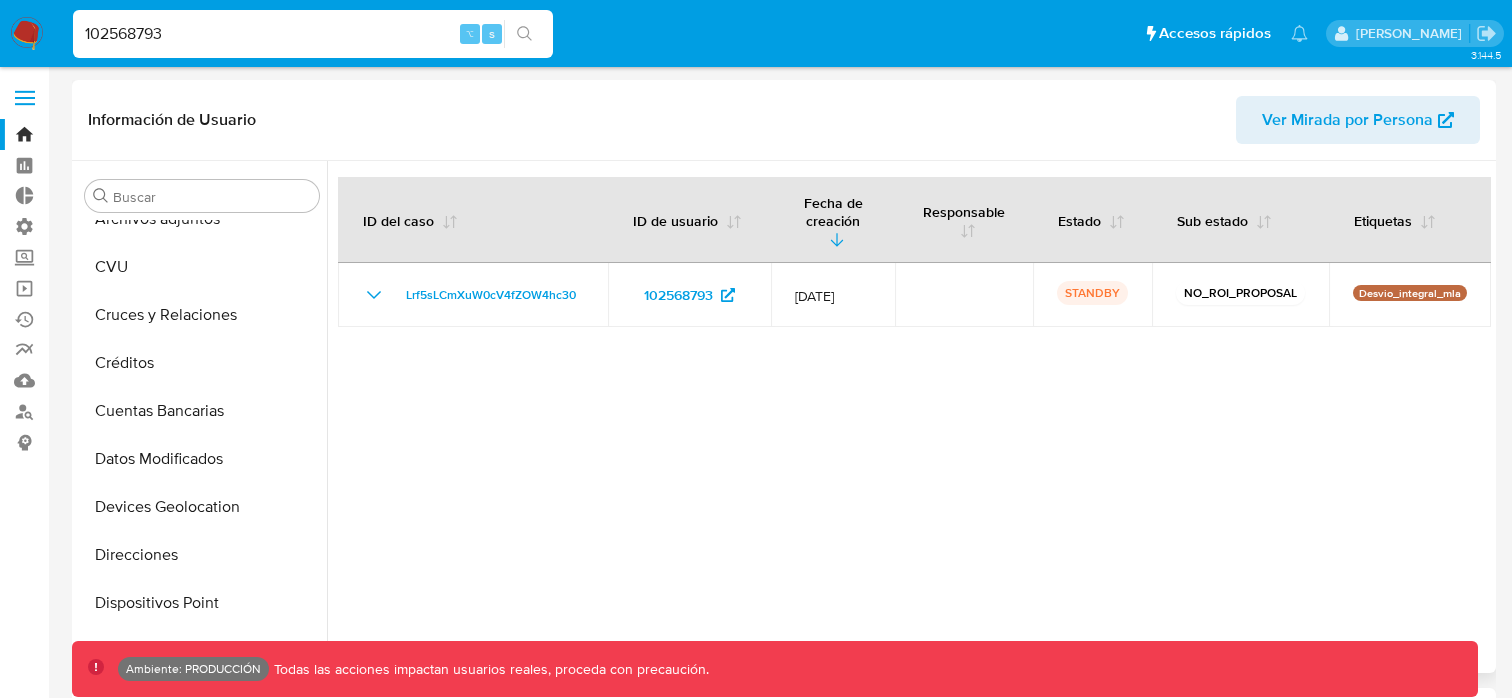 scroll, scrollTop: 0, scrollLeft: 0, axis: both 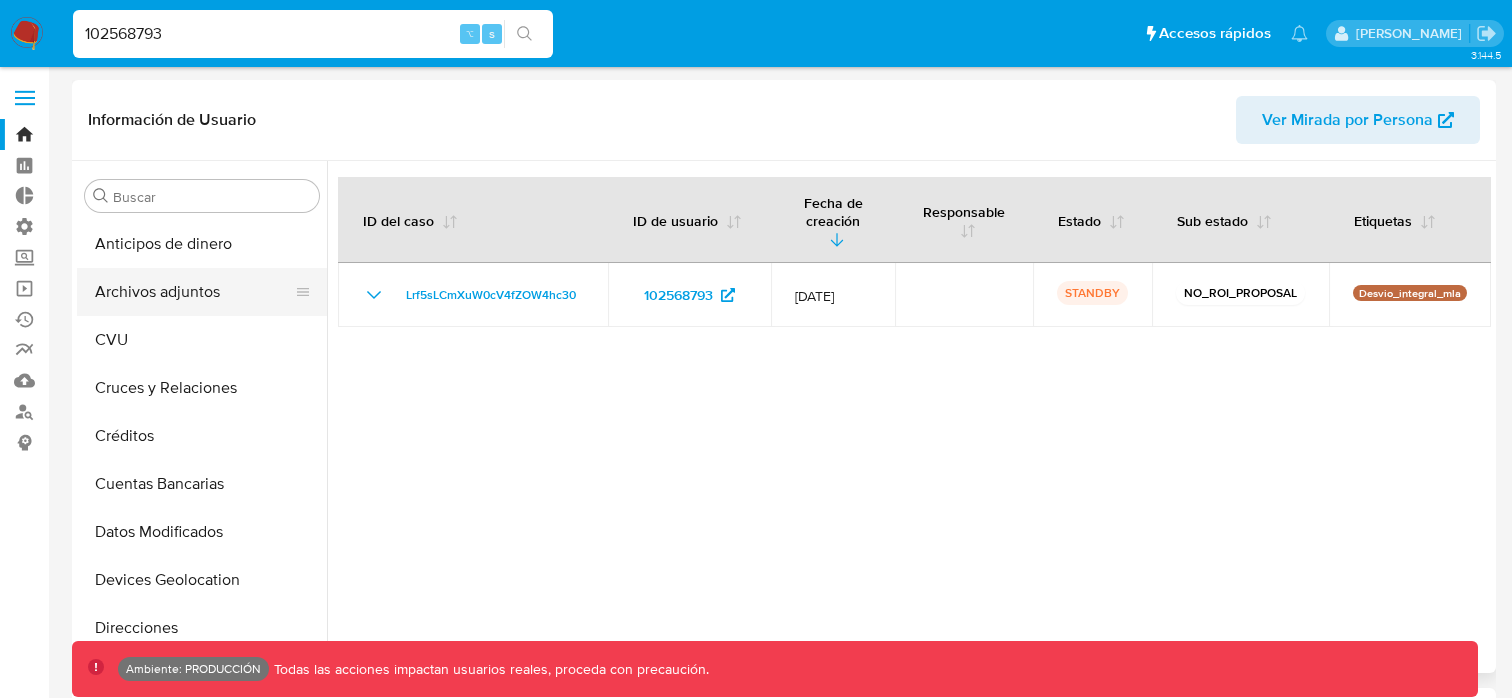 click on "Archivos adjuntos" at bounding box center (194, 292) 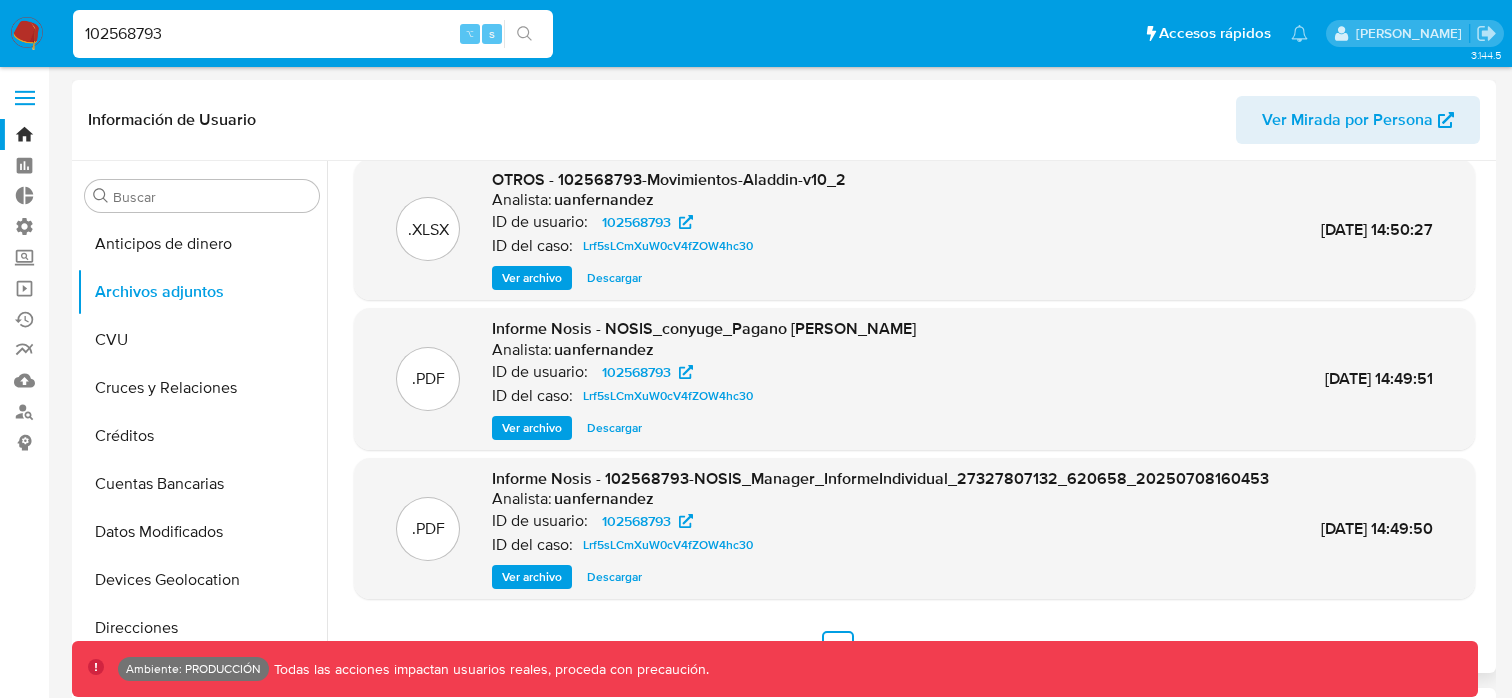 scroll, scrollTop: 190, scrollLeft: 0, axis: vertical 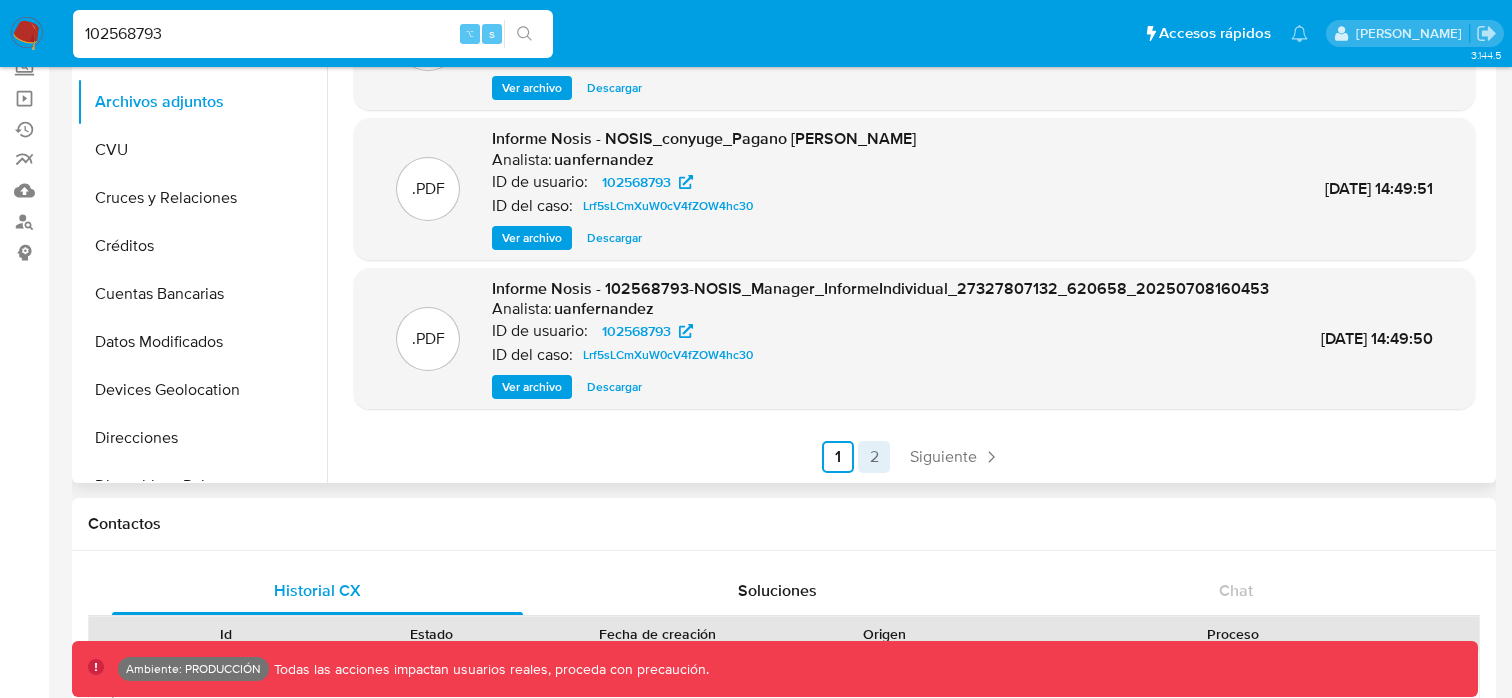 click on "2" at bounding box center (874, 457) 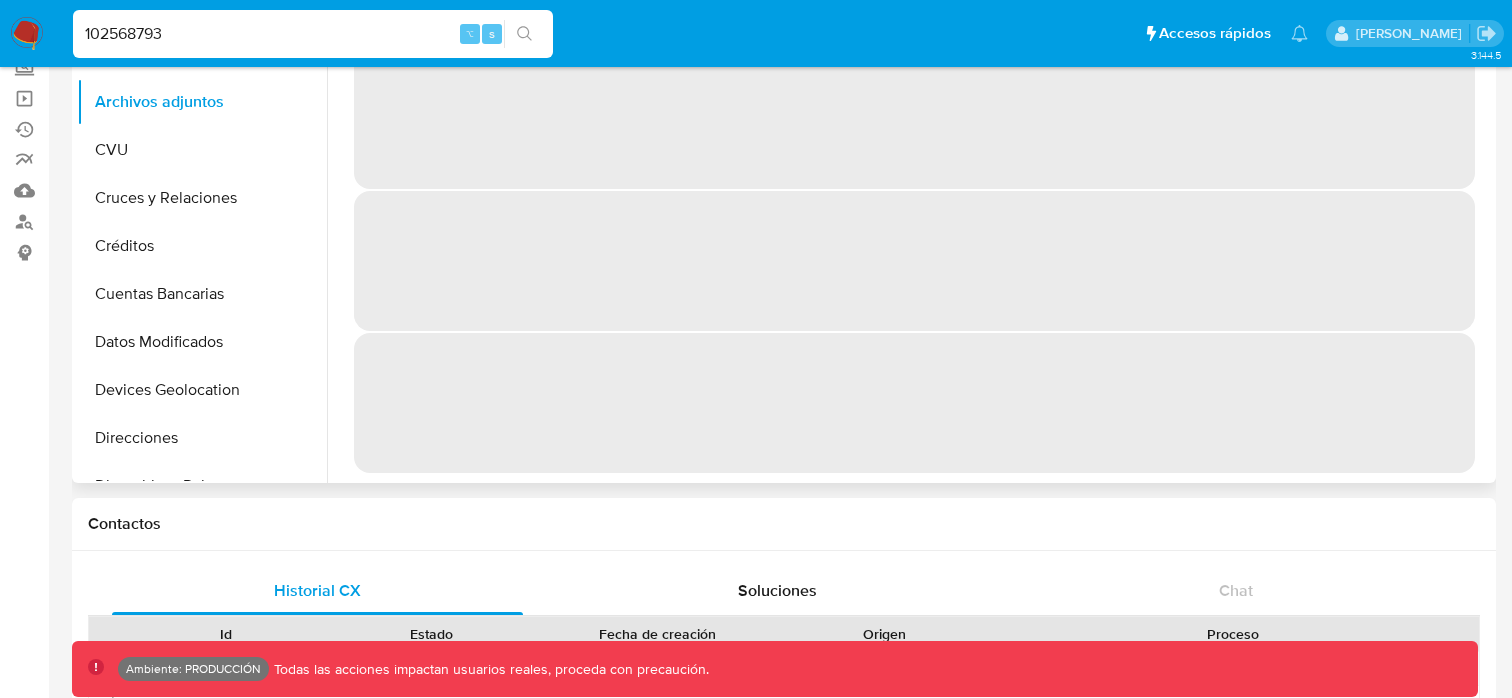 scroll, scrollTop: 0, scrollLeft: 0, axis: both 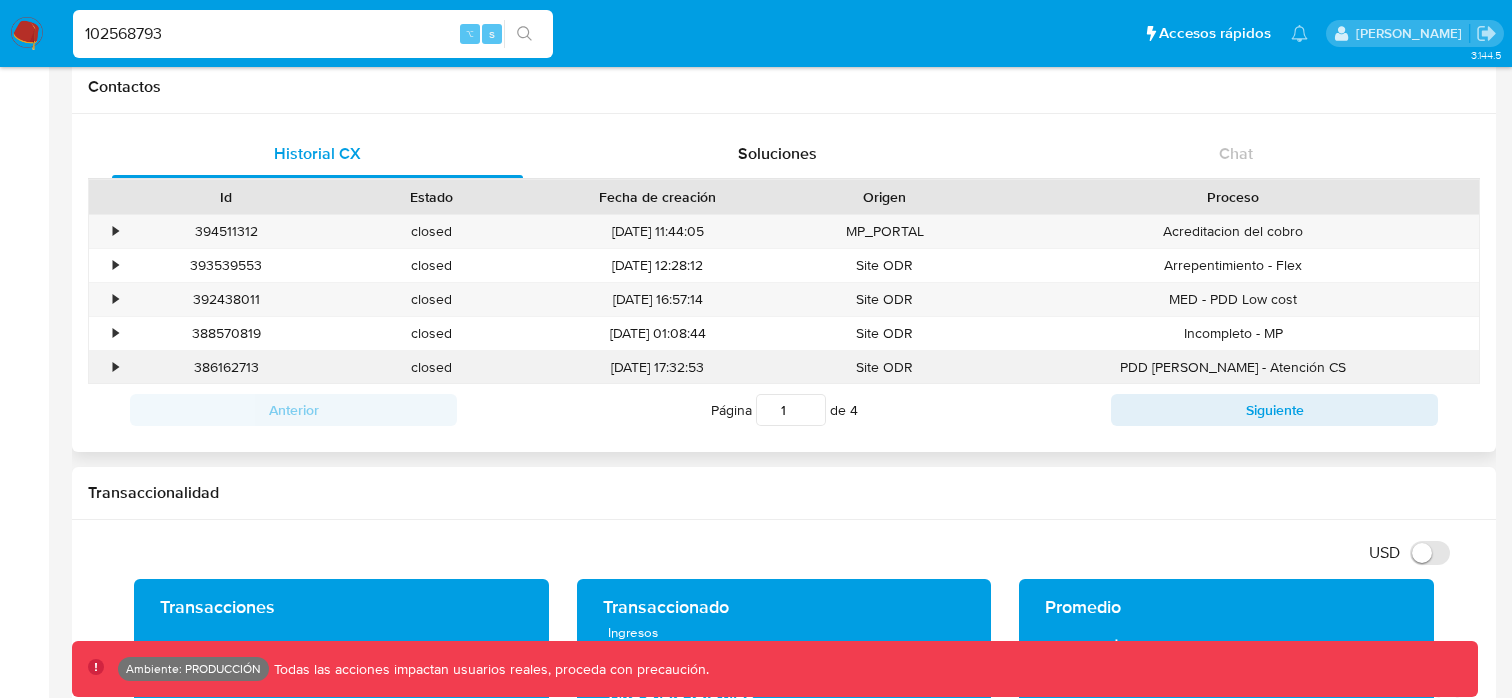 click on "•" at bounding box center (115, 367) 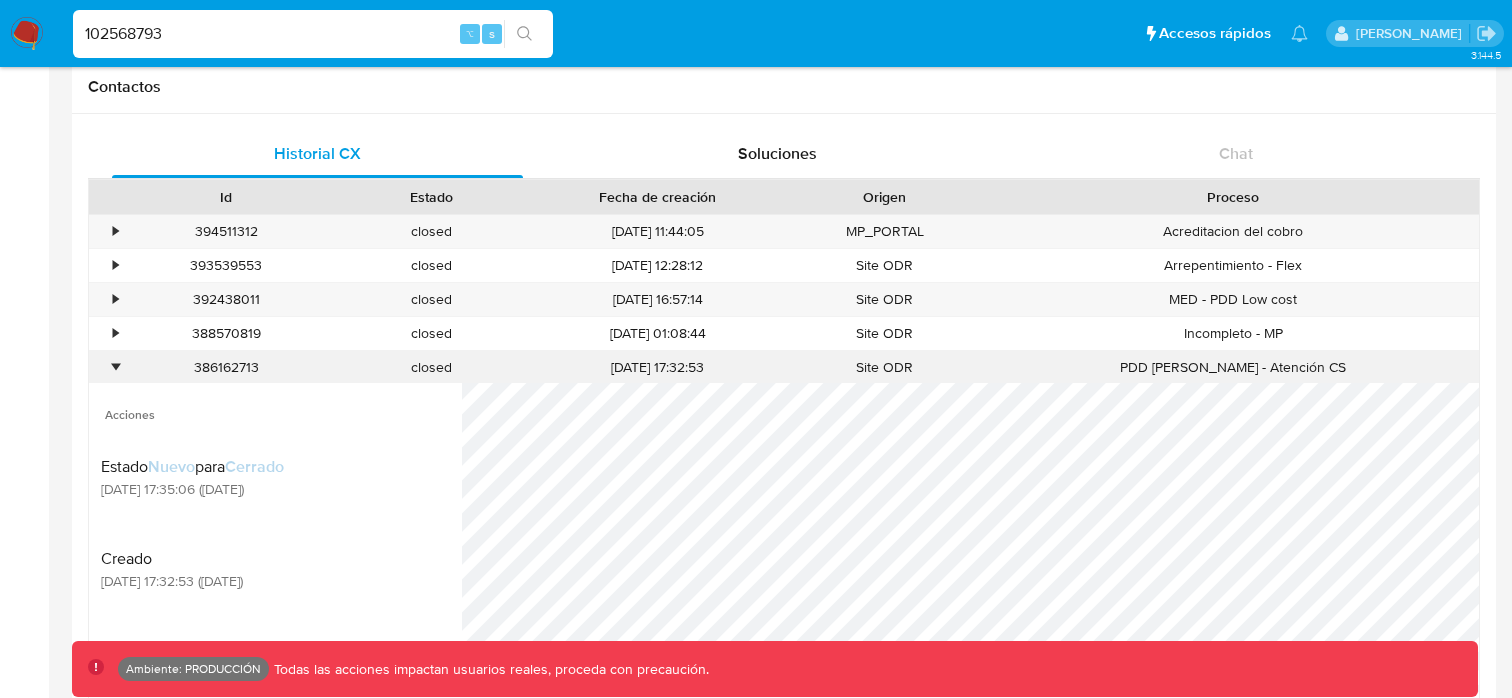 scroll, scrollTop: 0, scrollLeft: 0, axis: both 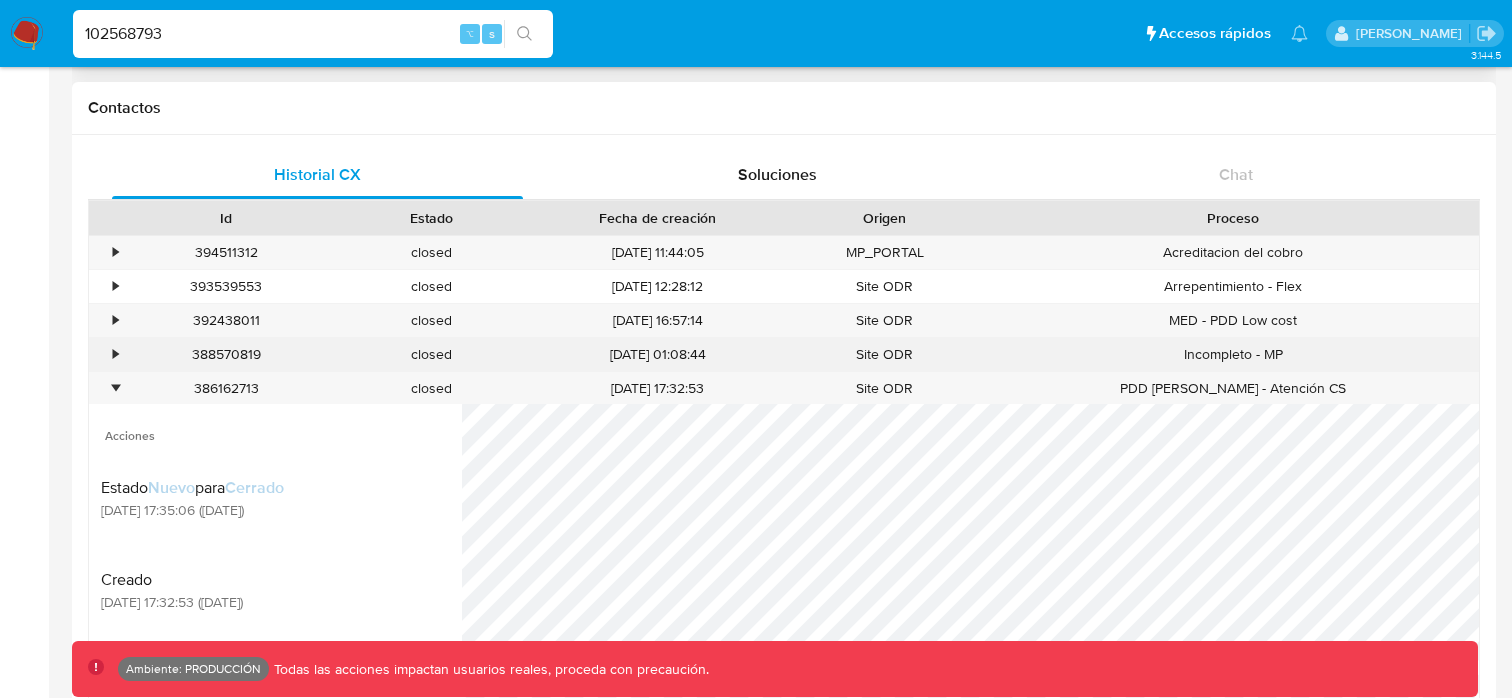 click on "•" at bounding box center [106, 354] 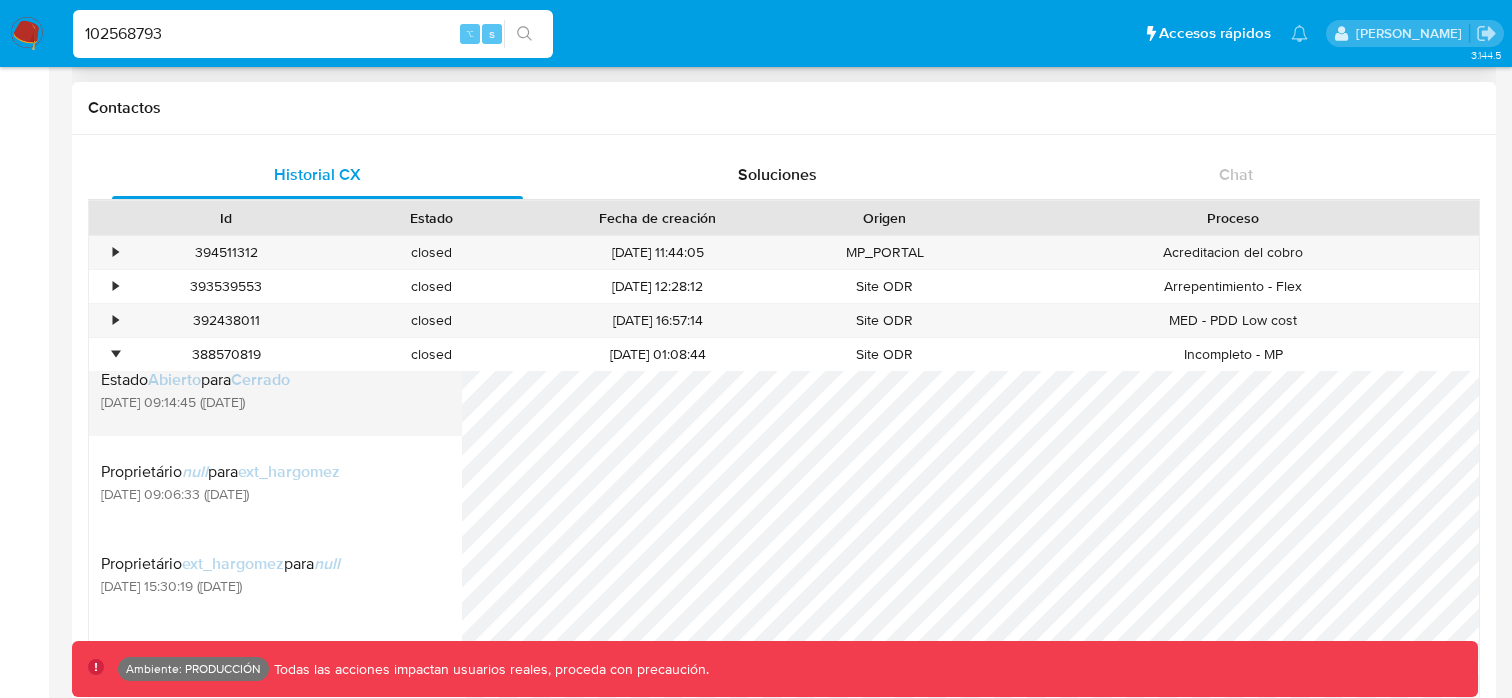 scroll, scrollTop: 91, scrollLeft: 0, axis: vertical 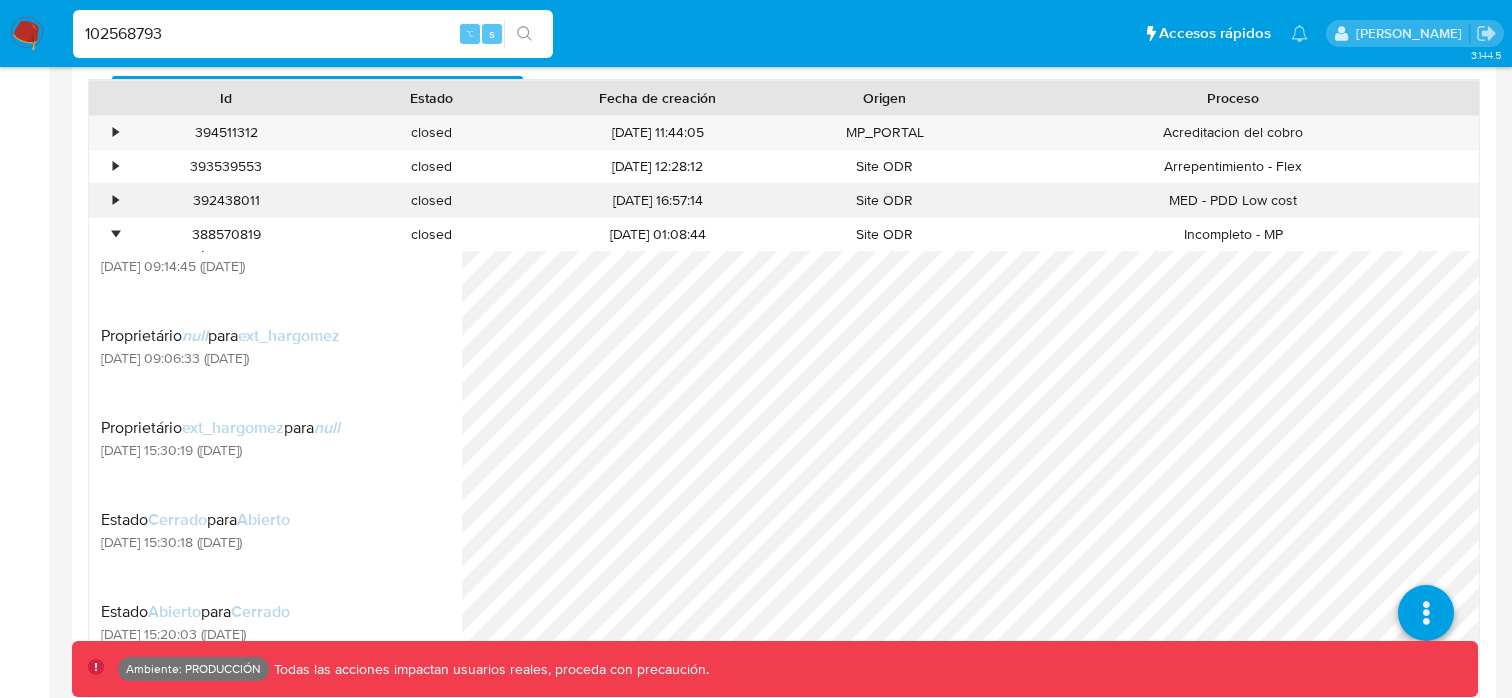 click on "•" at bounding box center (115, 200) 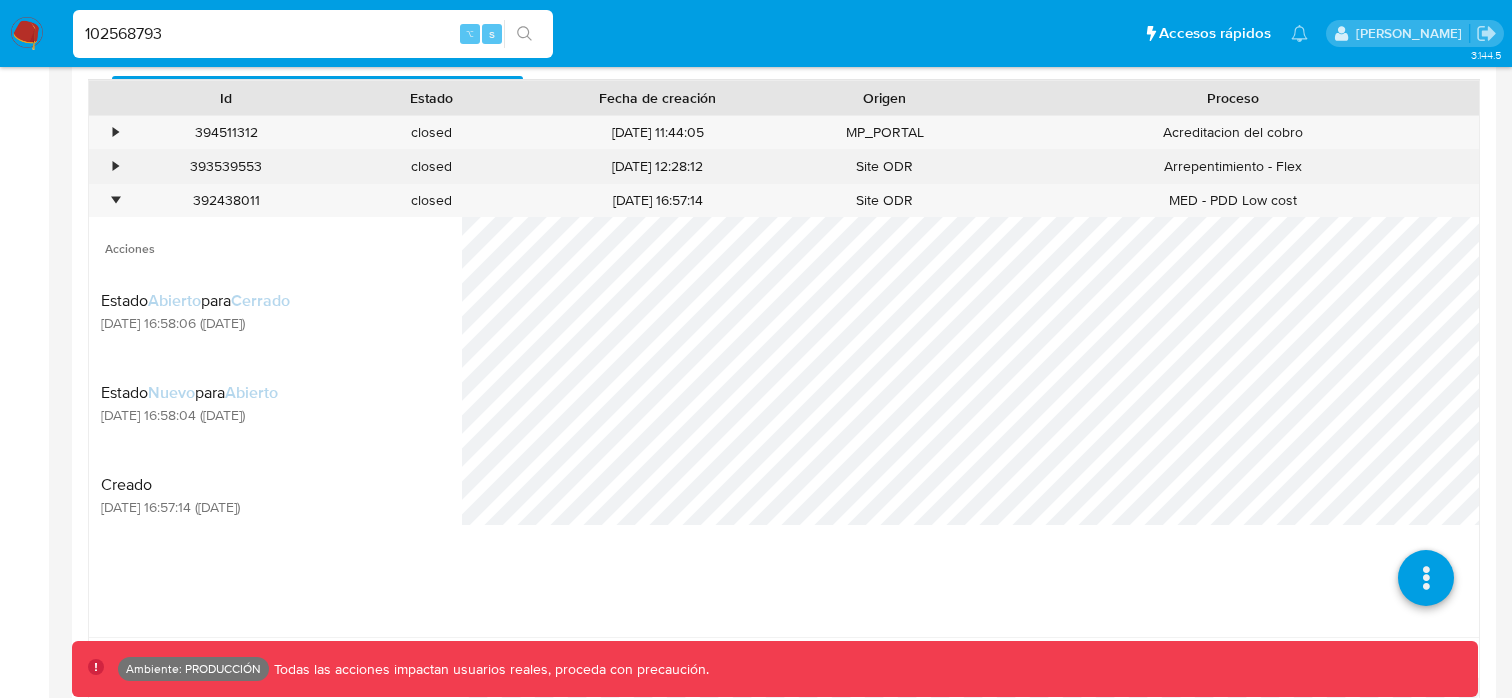 click on "•" at bounding box center (115, 166) 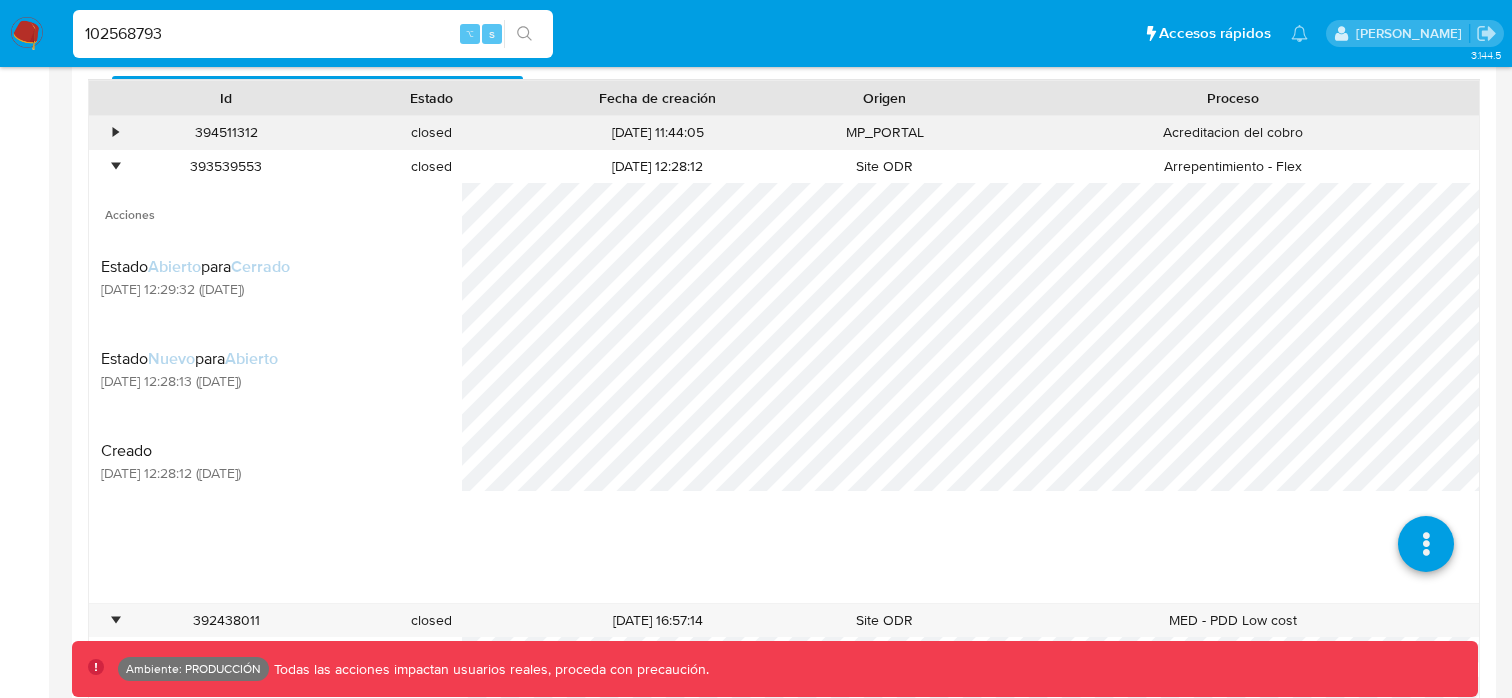 click on "•" at bounding box center [115, 132] 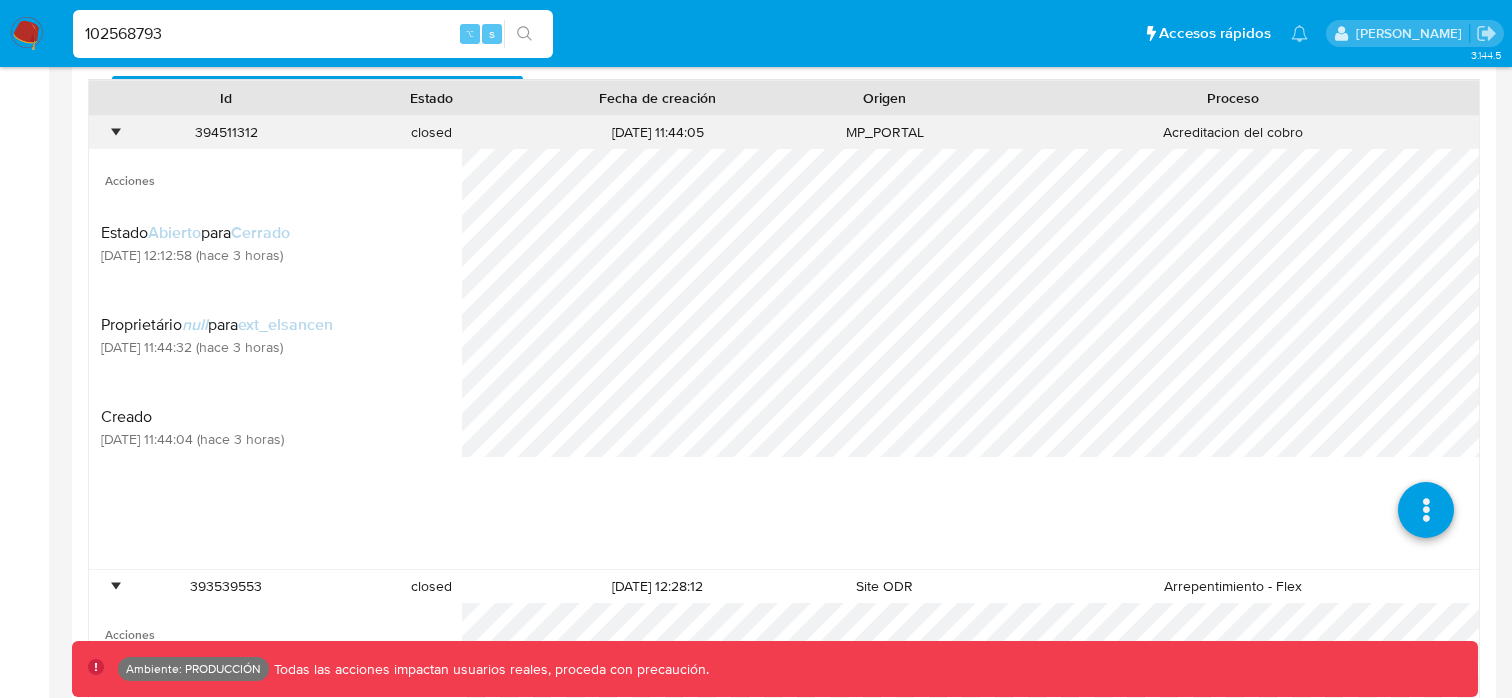 click on "•" at bounding box center [106, 132] 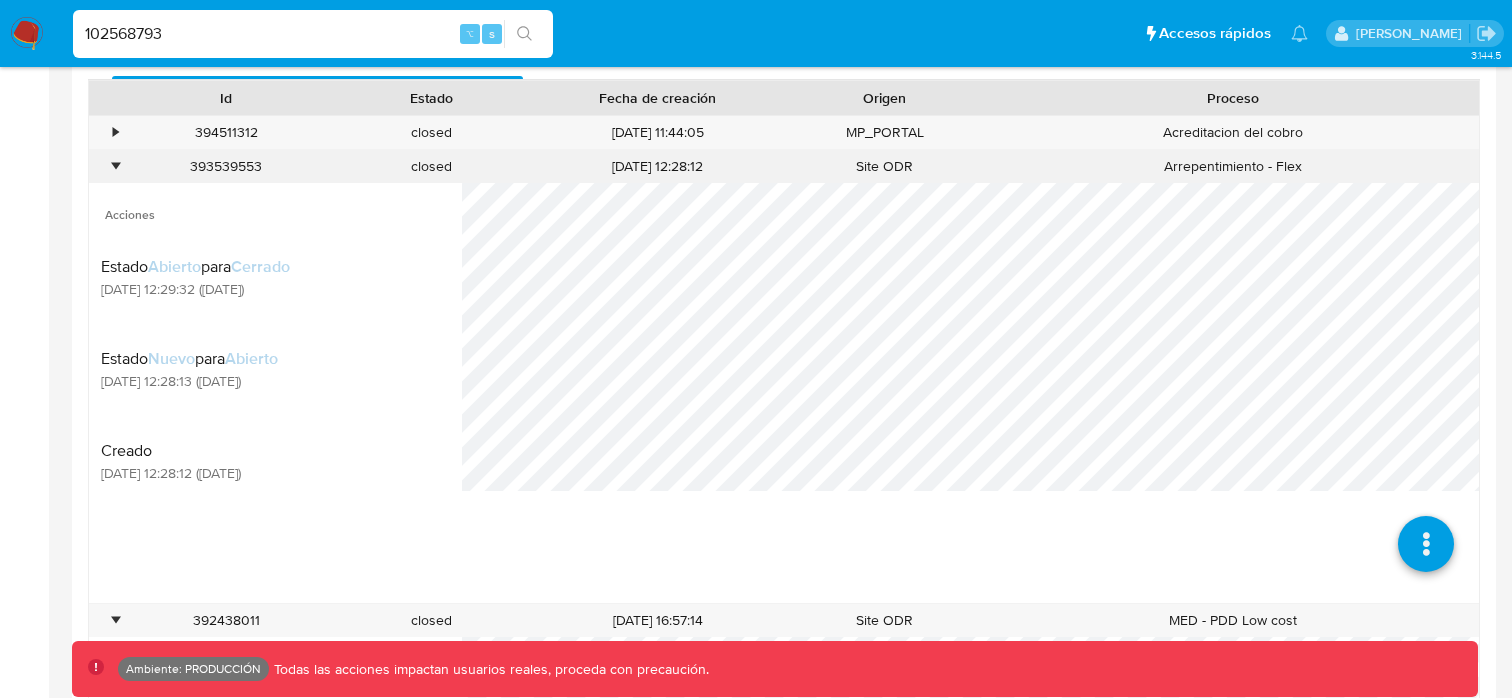 click on "•" at bounding box center (106, 166) 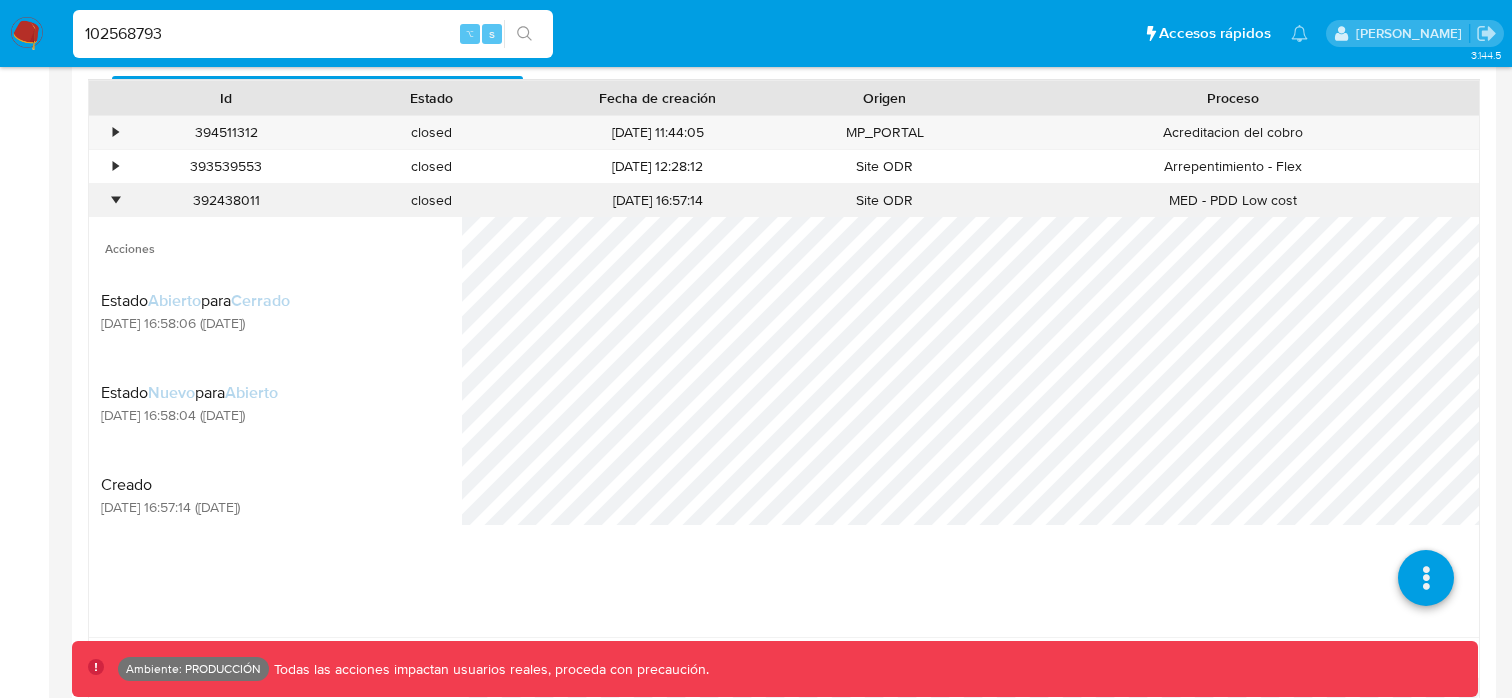 click on "•" at bounding box center [115, 200] 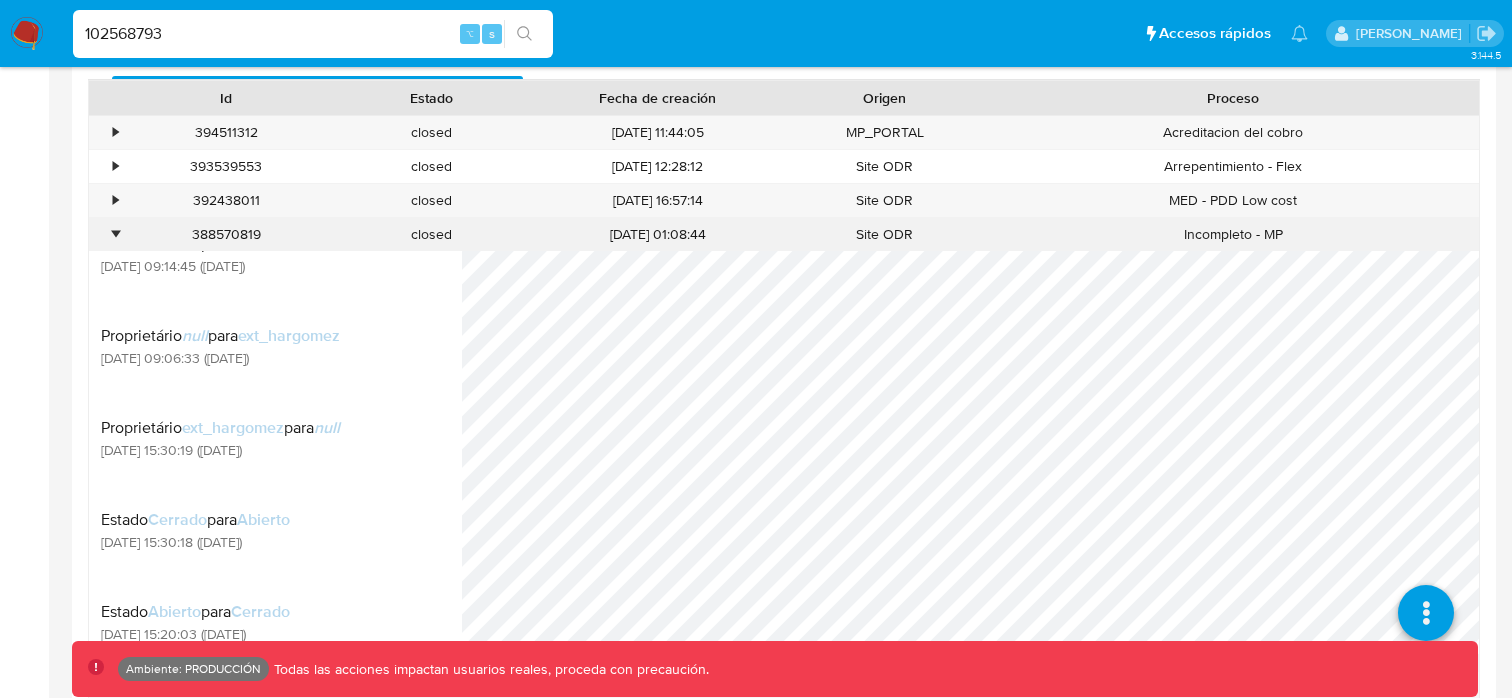 click on "•" at bounding box center (106, 234) 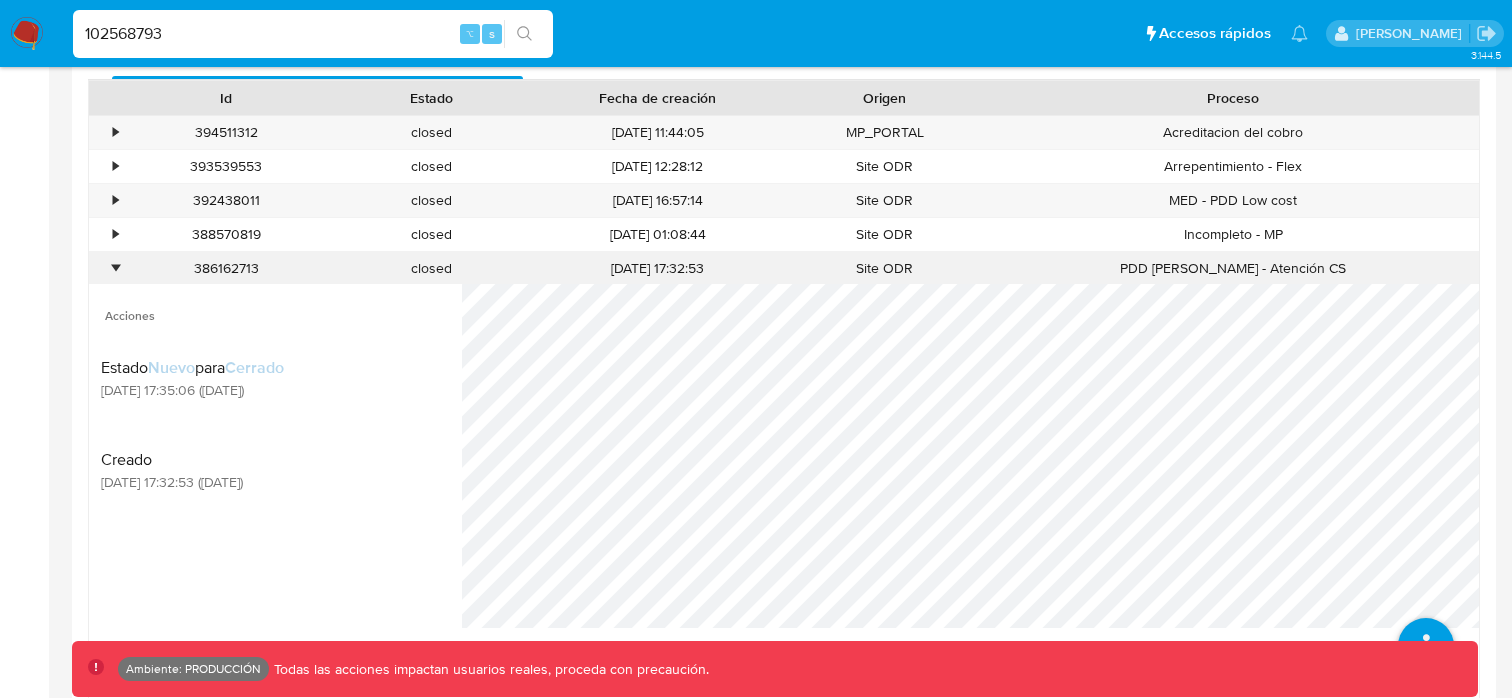 click on "•" at bounding box center [106, 268] 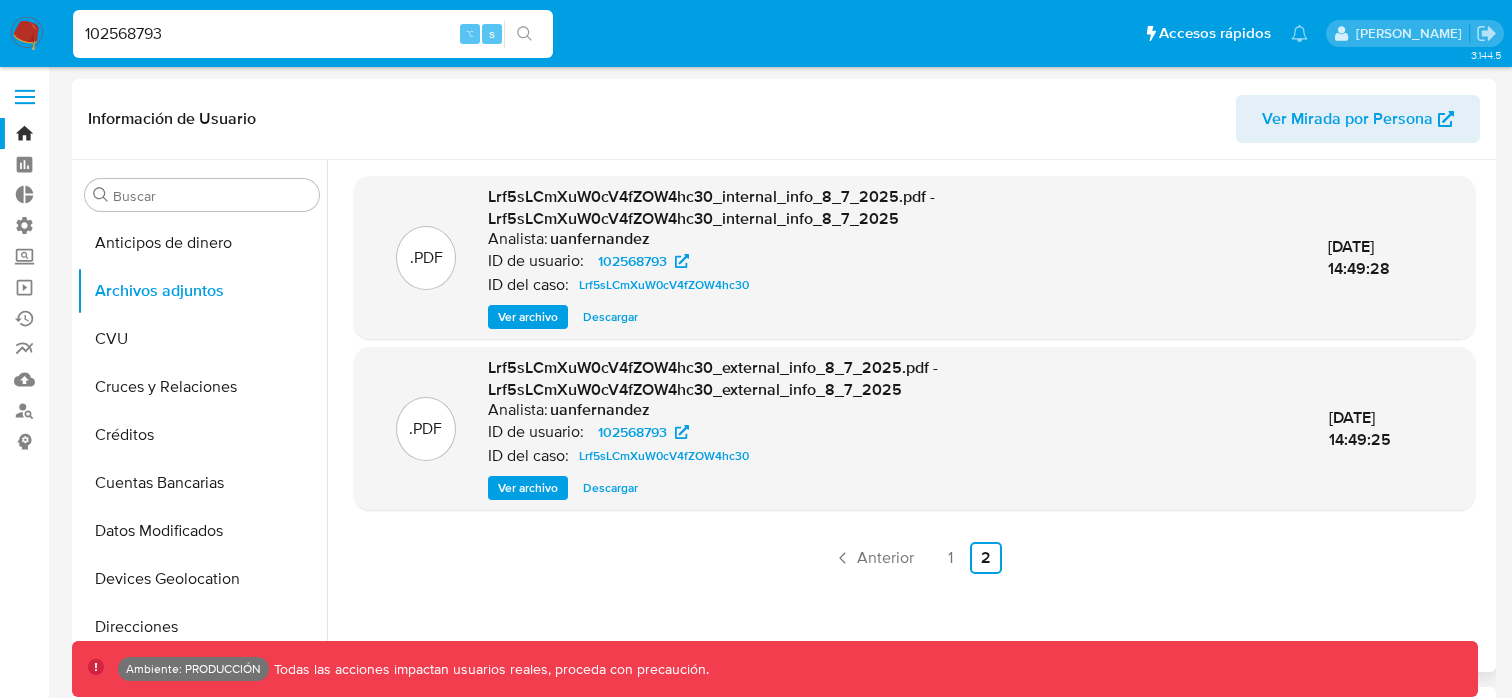 scroll, scrollTop: 0, scrollLeft: 0, axis: both 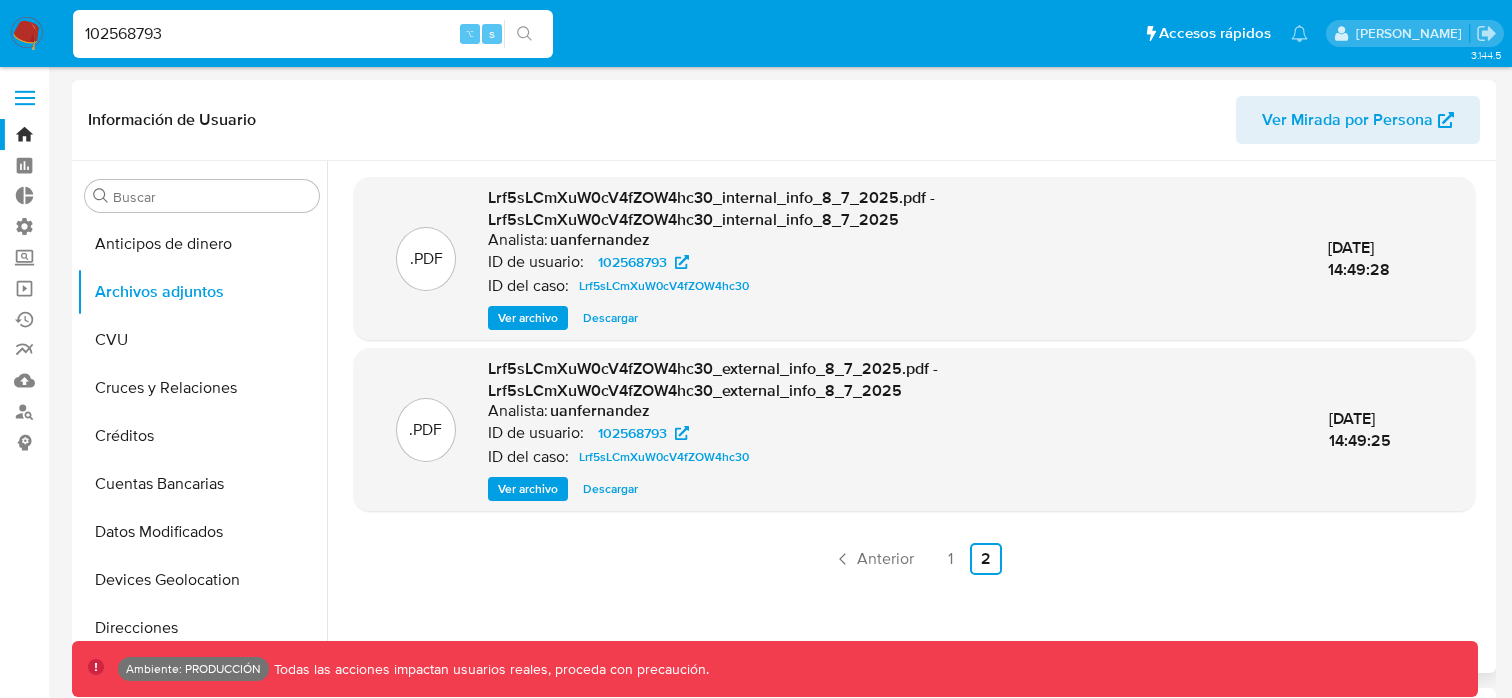 click on "Bandeja" at bounding box center (119, 134) 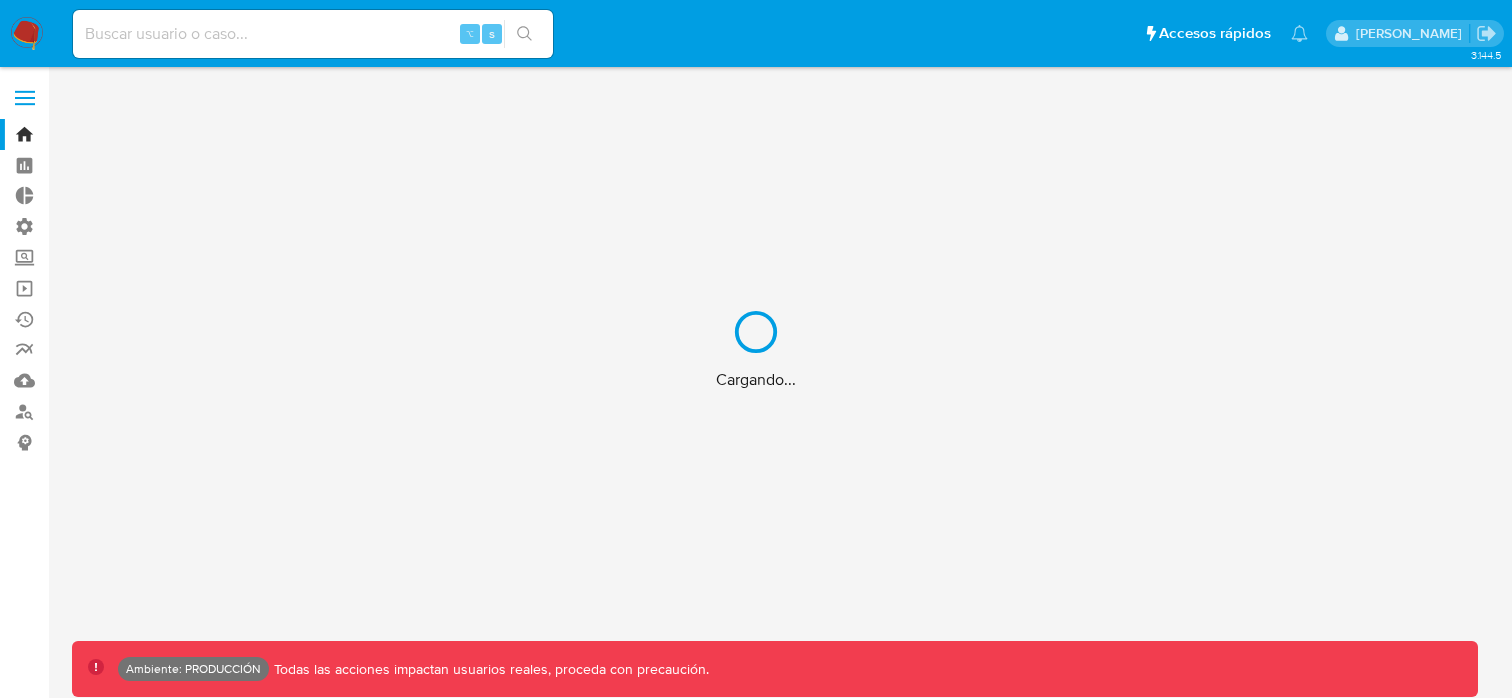 scroll, scrollTop: 0, scrollLeft: 0, axis: both 